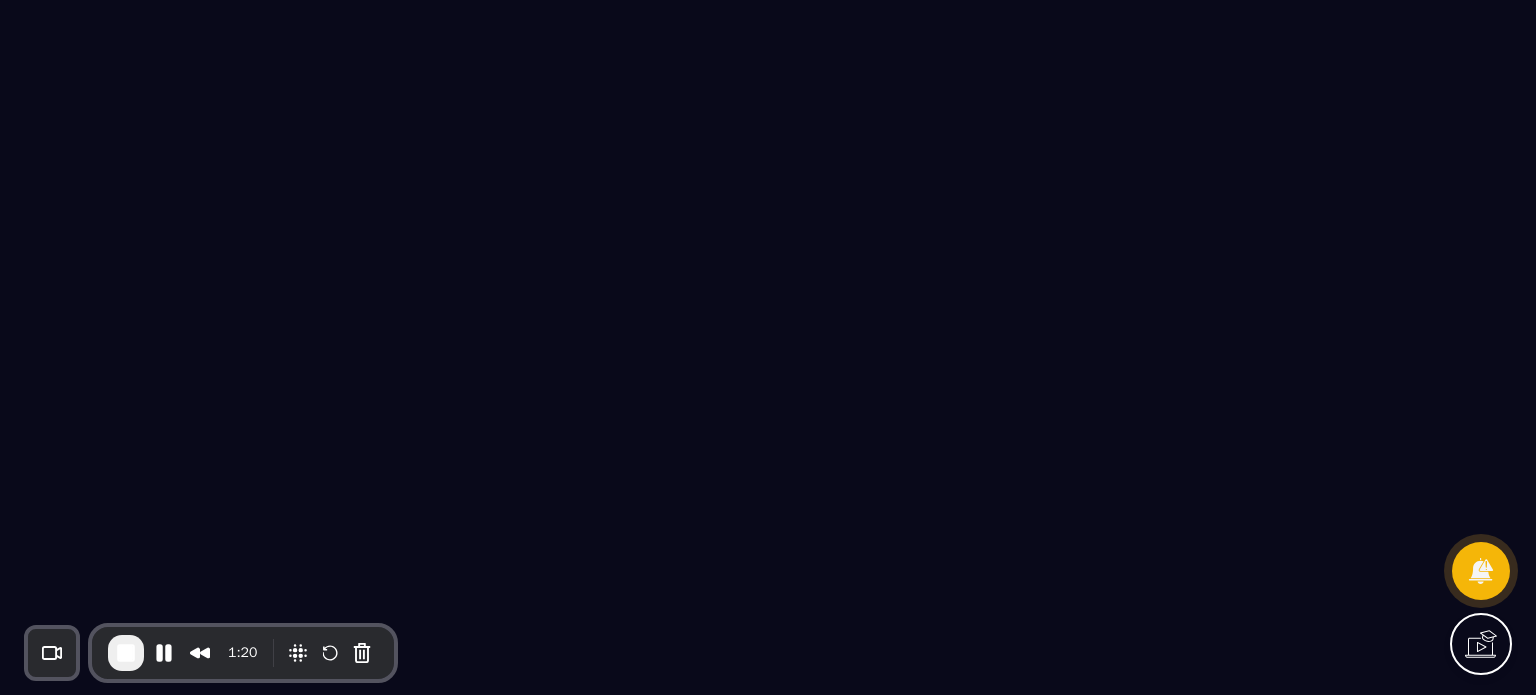 scroll, scrollTop: 0, scrollLeft: 0, axis: both 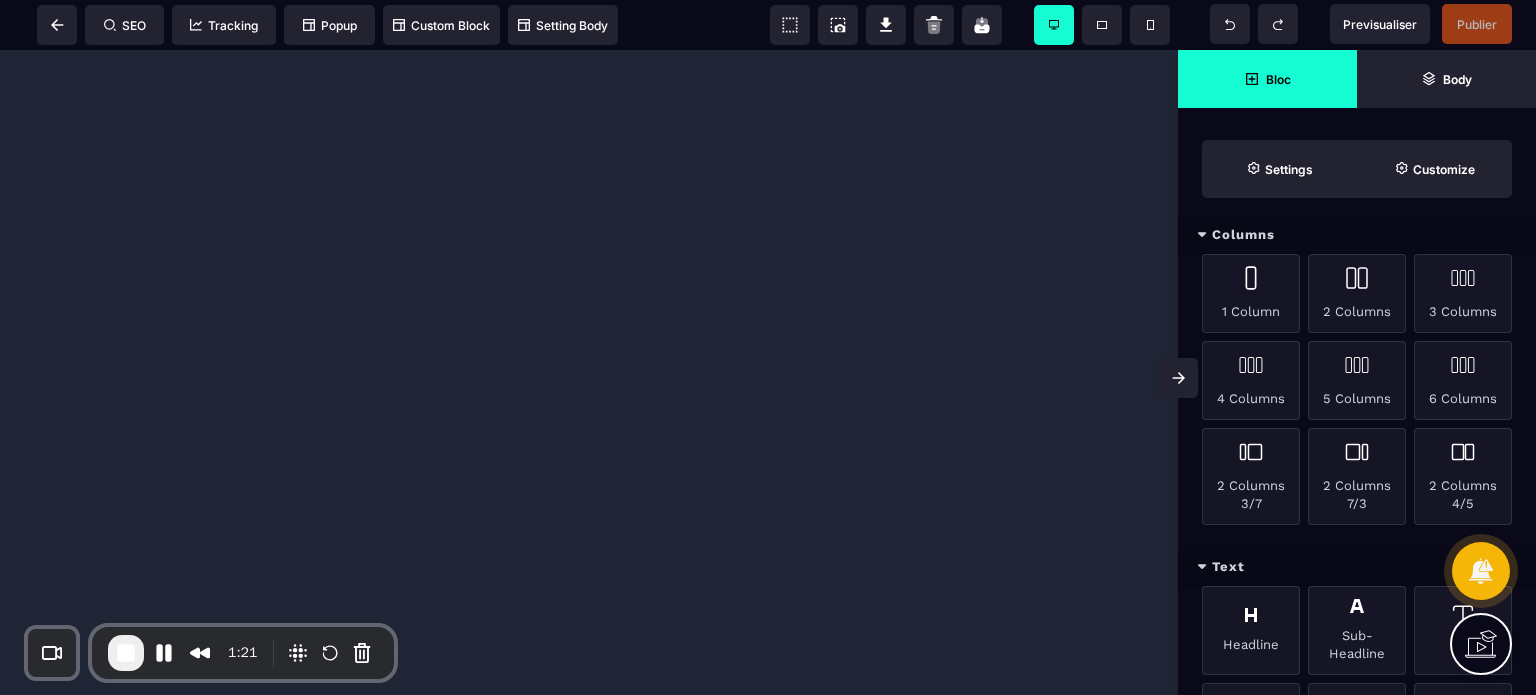 click 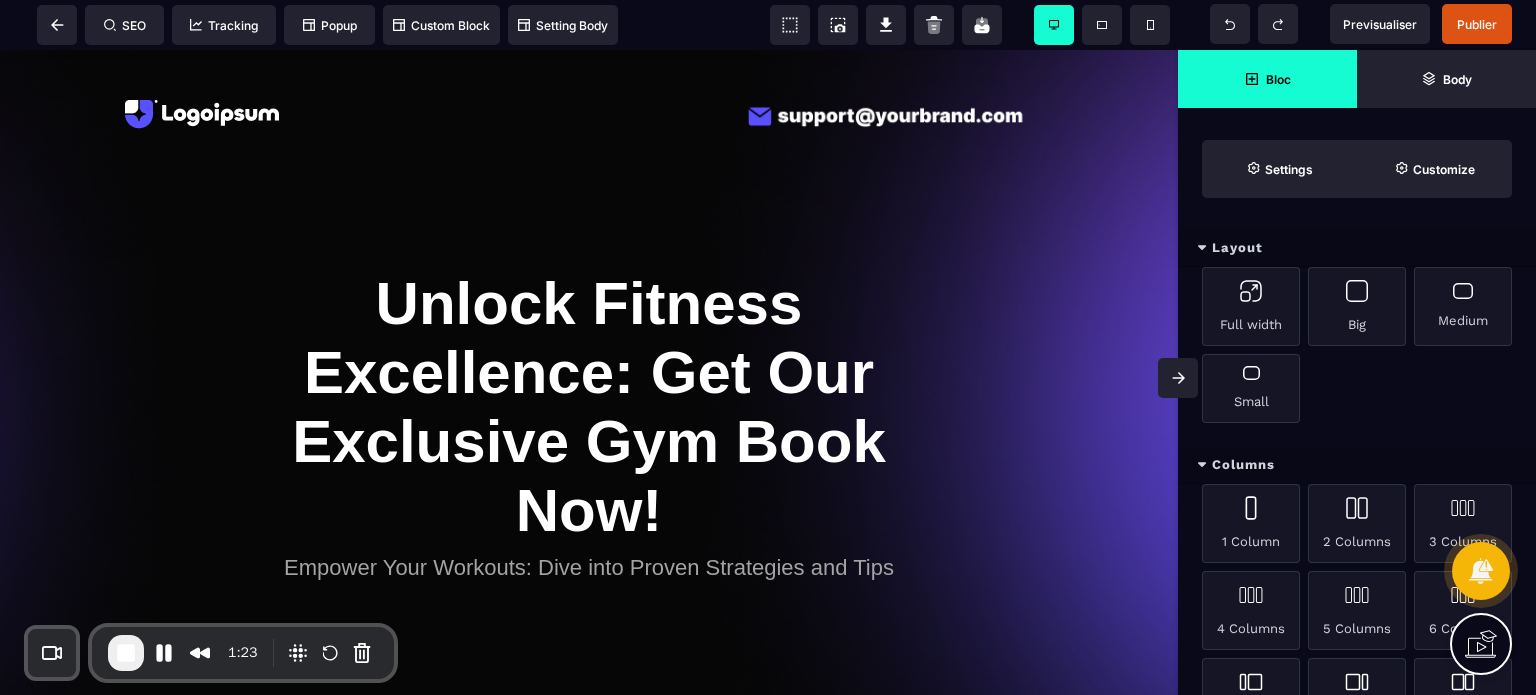 scroll, scrollTop: 0, scrollLeft: 0, axis: both 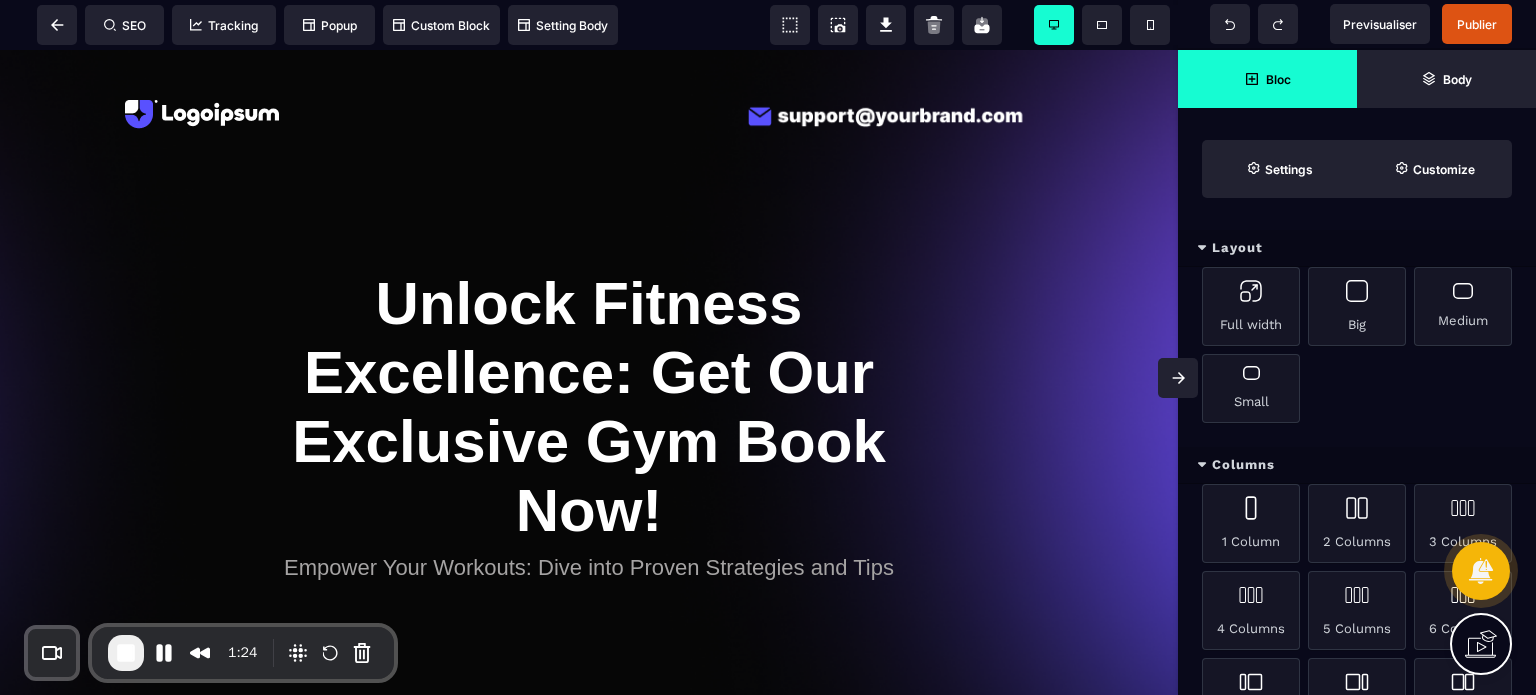 click 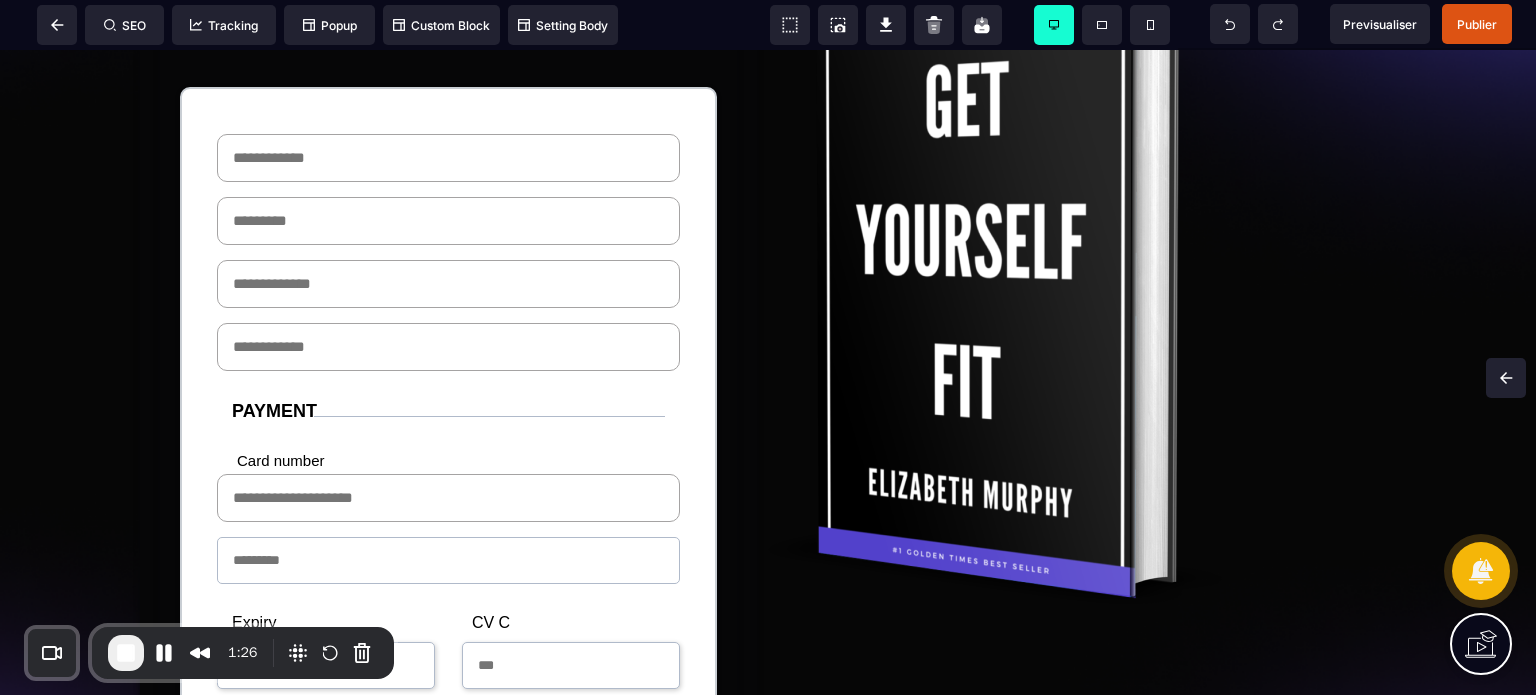 scroll, scrollTop: 580, scrollLeft: 0, axis: vertical 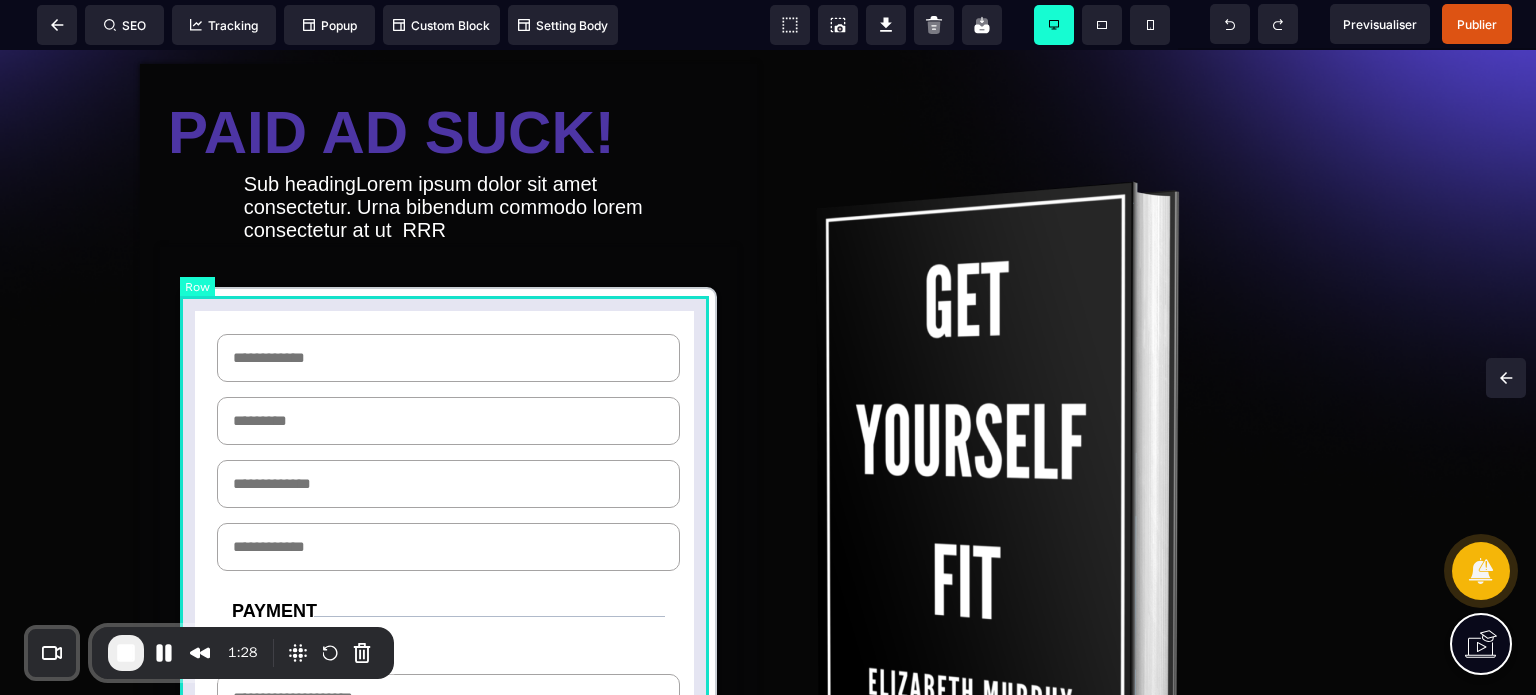 click on "Your company PAYMENT Card number CV C Expiry Postal Code [COUNTRY] Use your credit card registered on PayPal PayPal accepts: MasterCard, Visa and Amex. Your [FULL_NAME] IBAN Complete Order" at bounding box center [448, 708] 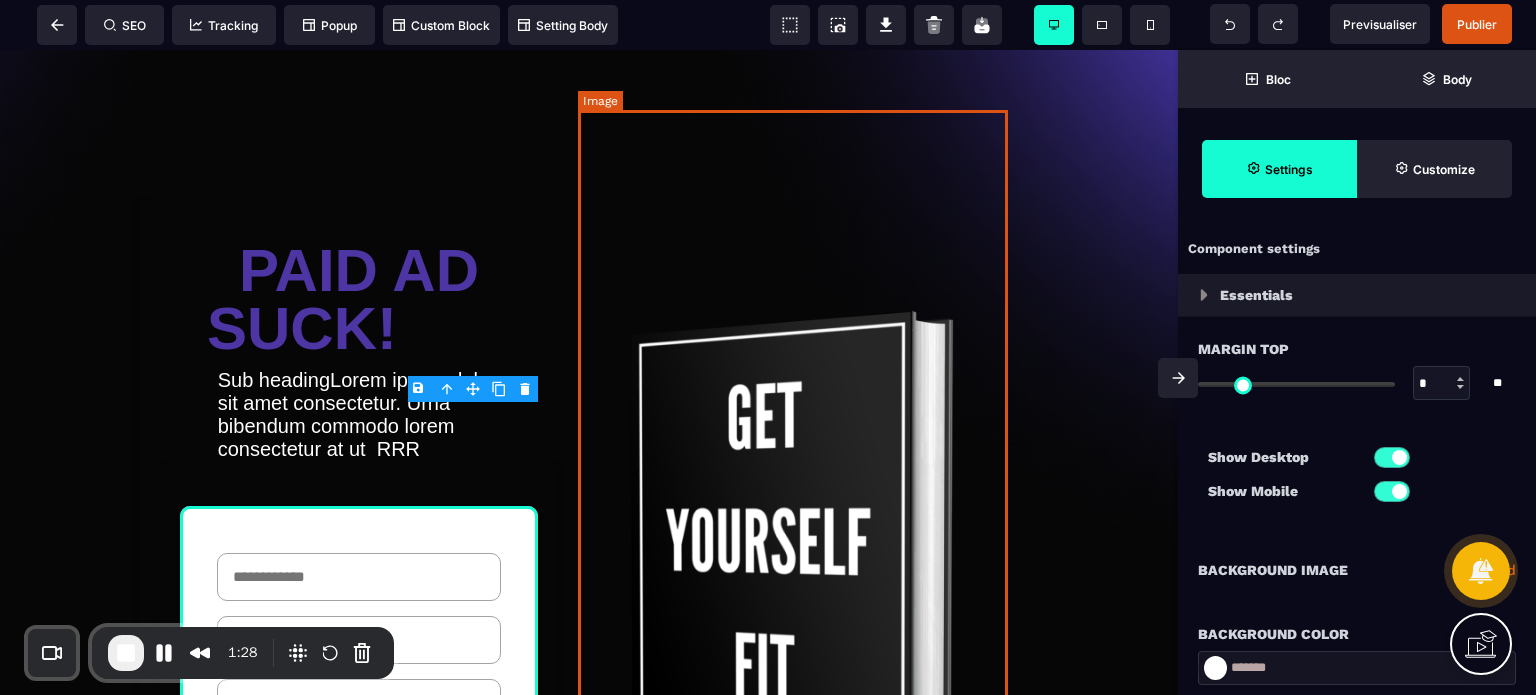 type on "*" 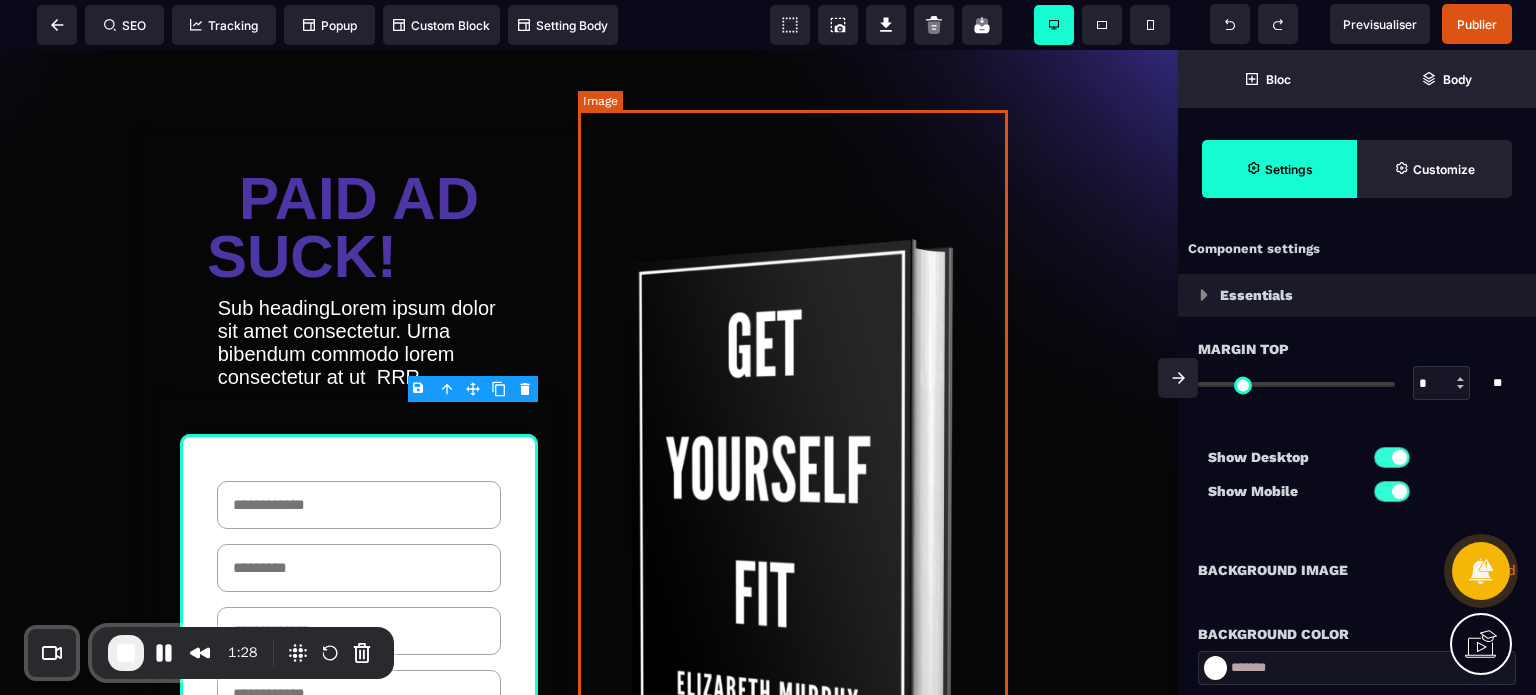 select 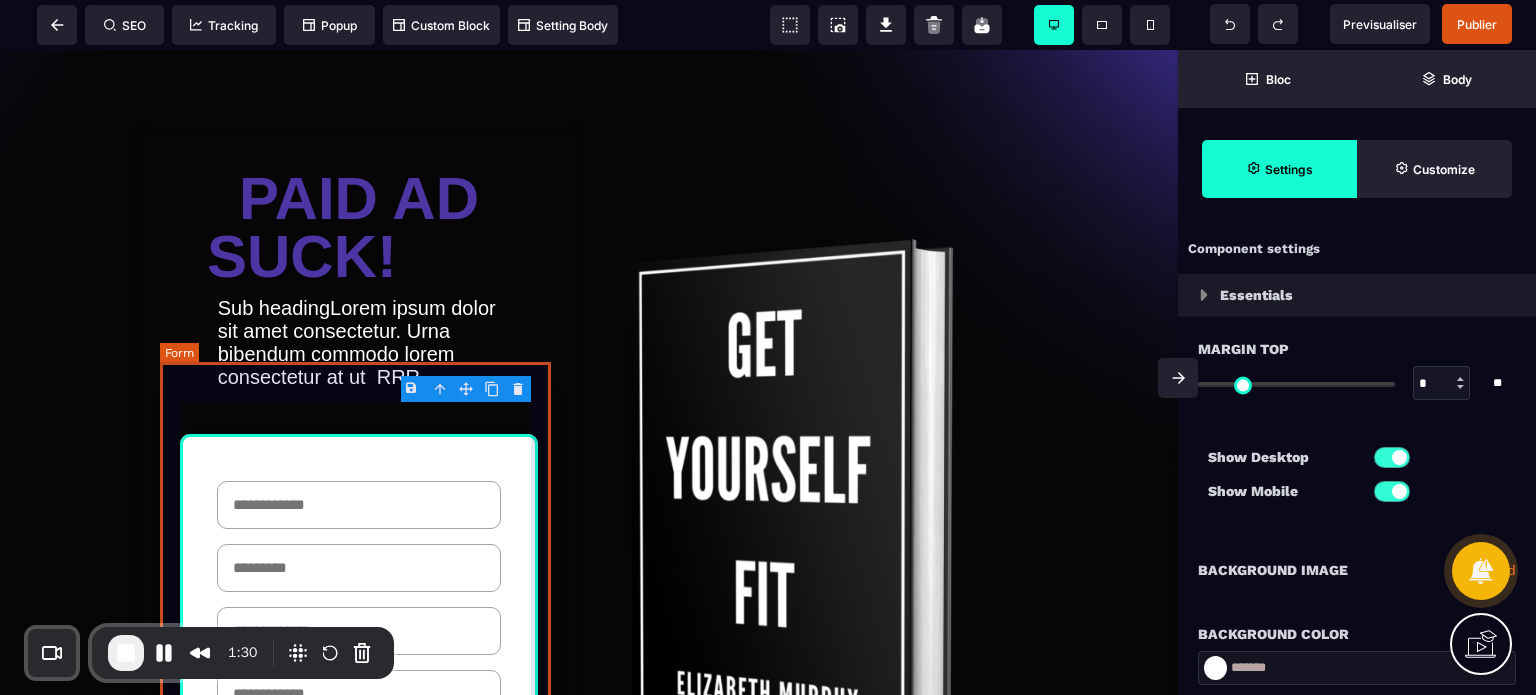 click on "Your company PAYMENT Card number CV C Expiry Postal Code [COUNTRY] Use your credit card registered on PayPal PayPal accepts: MasterCard, Visa and Amex. Your [FULL_NAME] IBAN Complete Order" at bounding box center (359, 870) 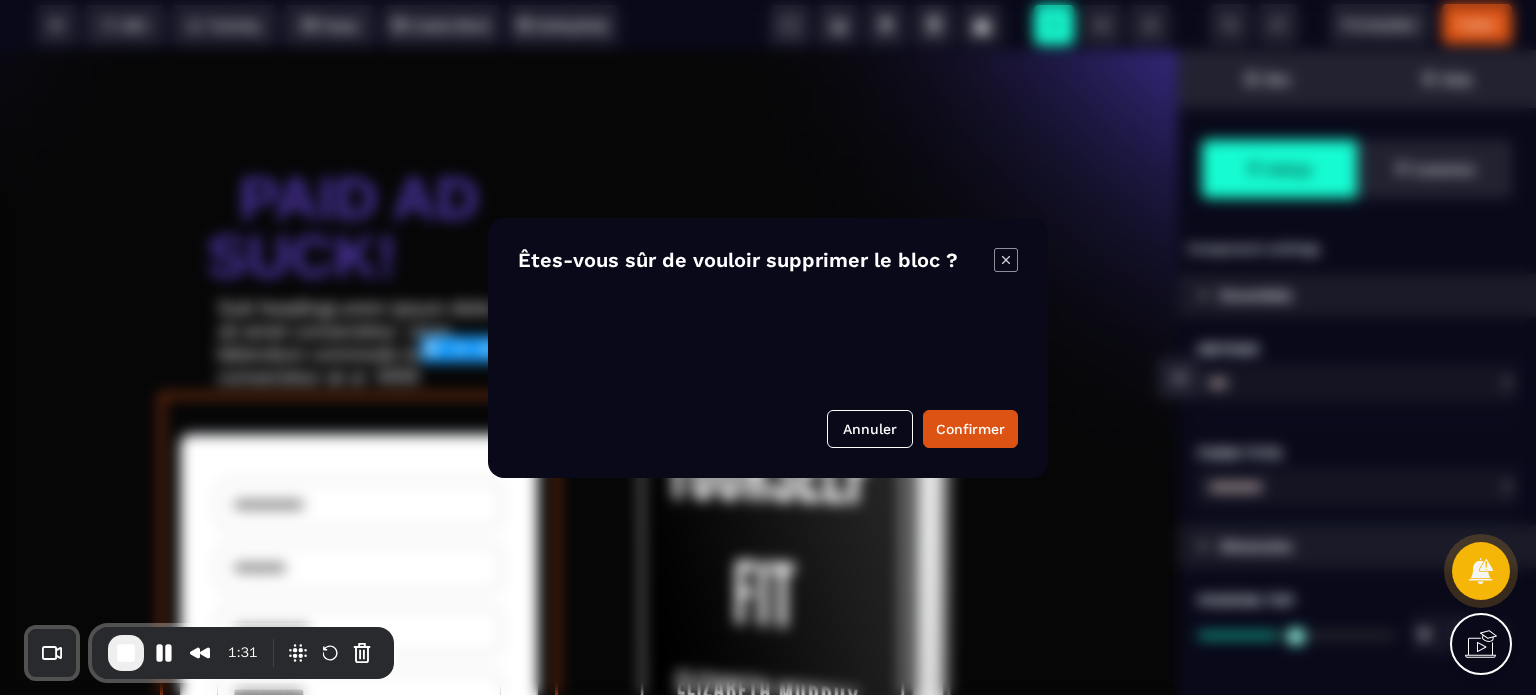 click on "B I U S
A *******
Form
SEO
Tracking
Popup" at bounding box center [768, 347] 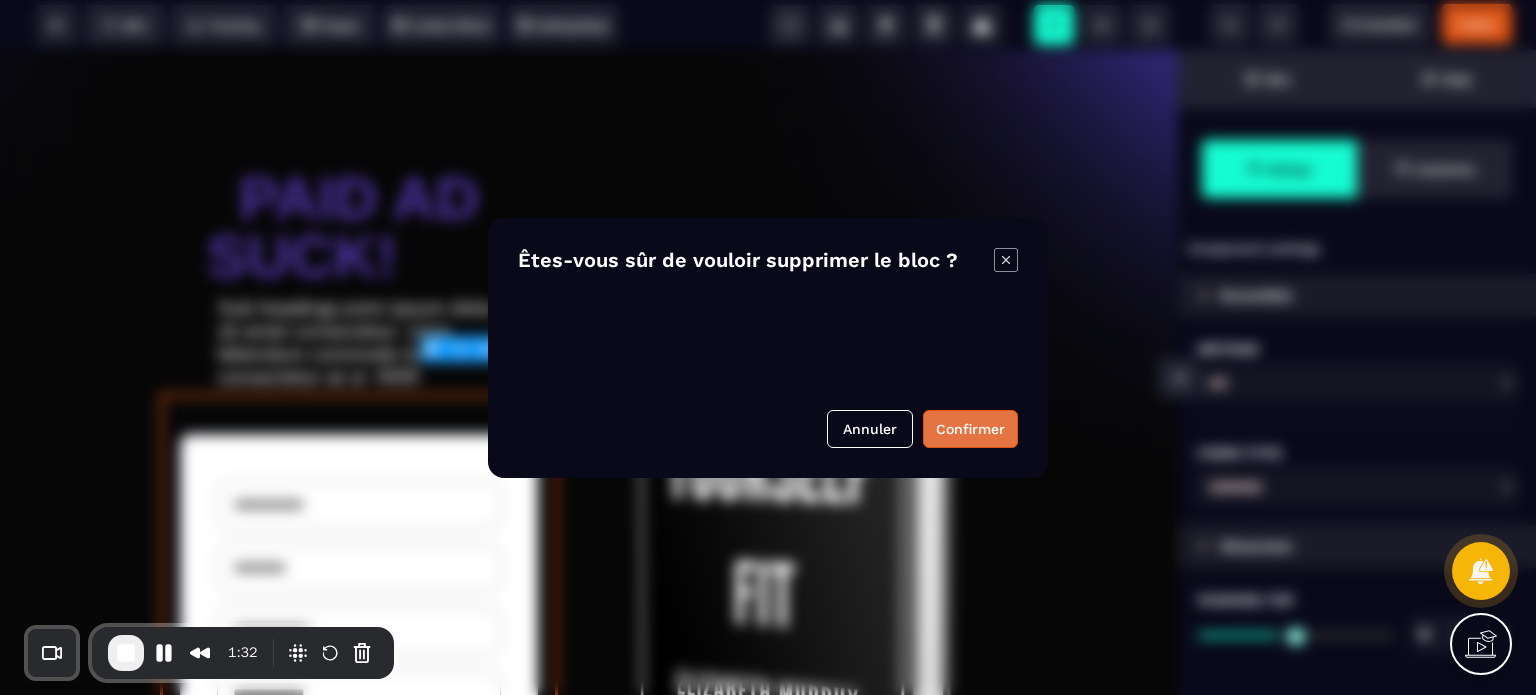 click on "Confirmer" at bounding box center [970, 429] 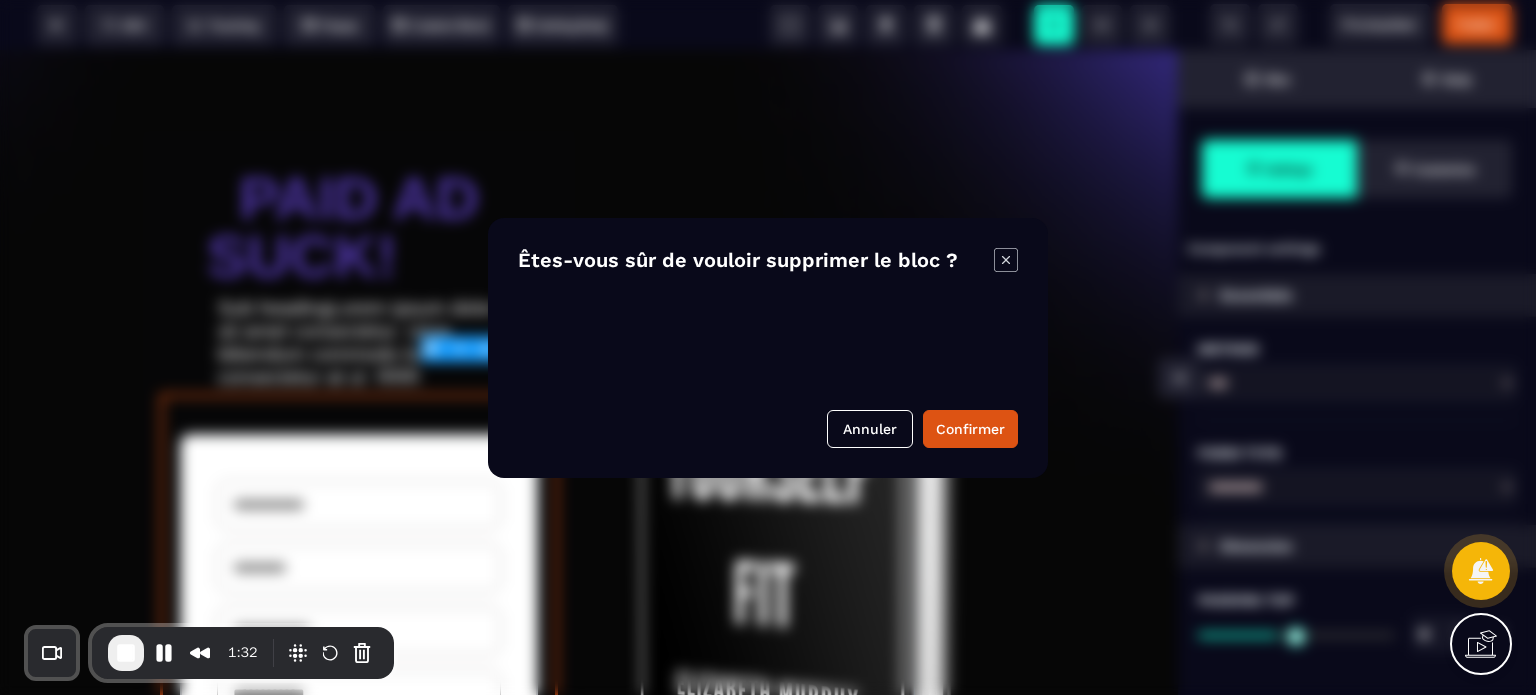 click on "Confirmer" at bounding box center (970, 429) 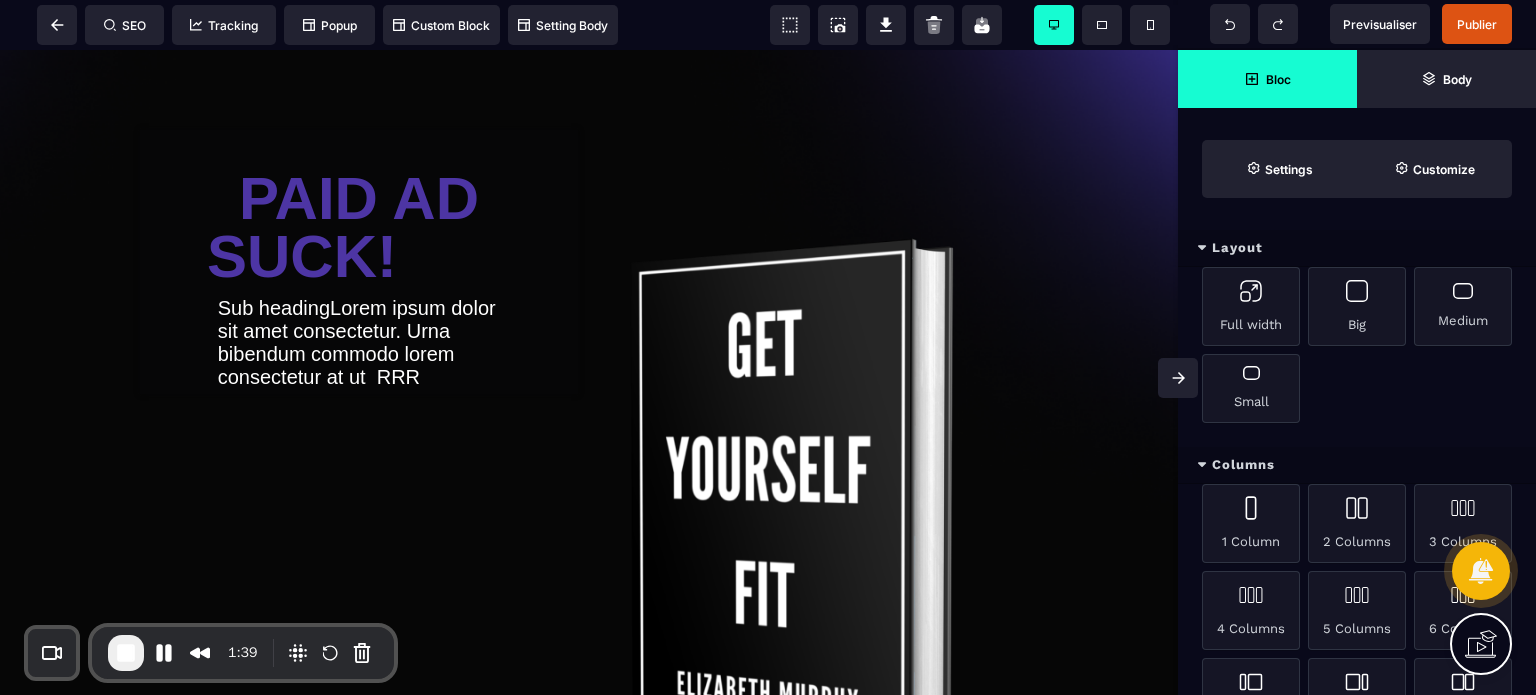 click on "Layout" at bounding box center [1357, 248] 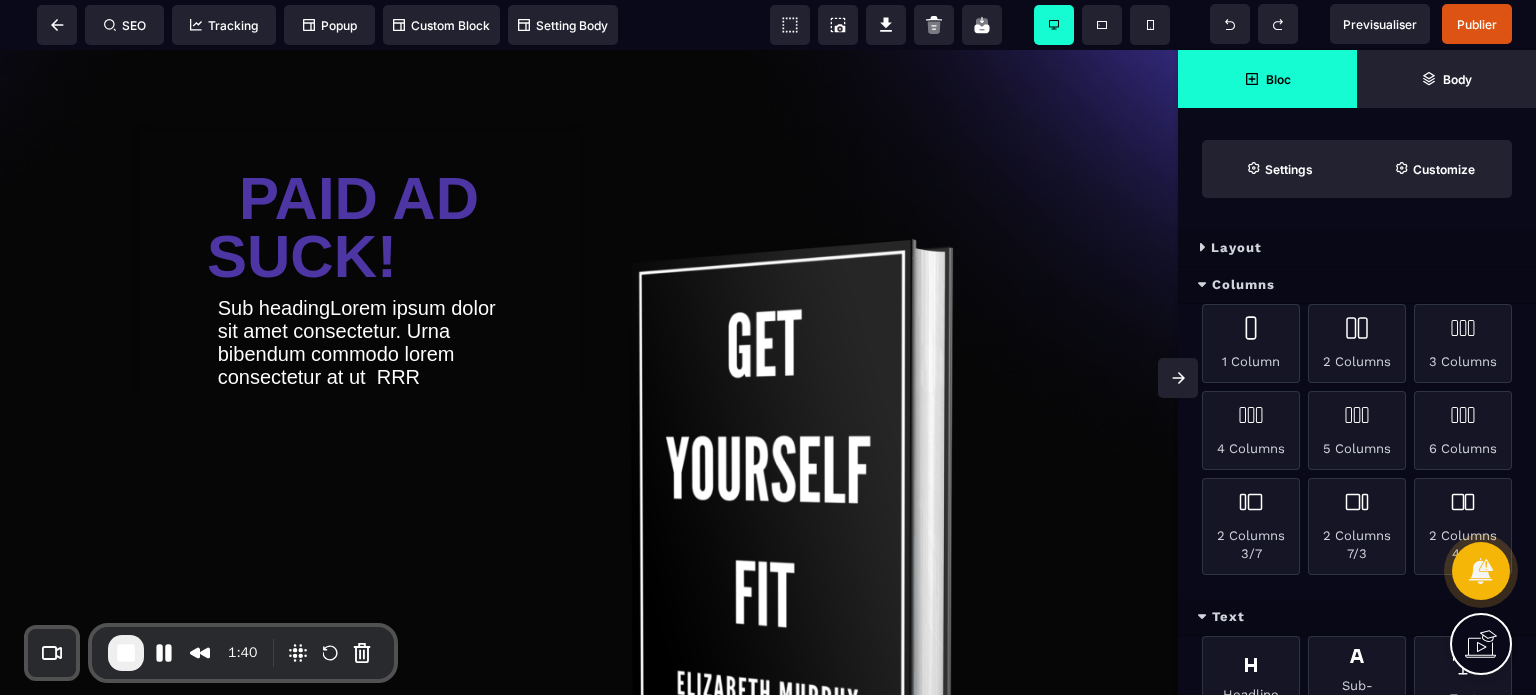click on "Columns" at bounding box center (1357, 285) 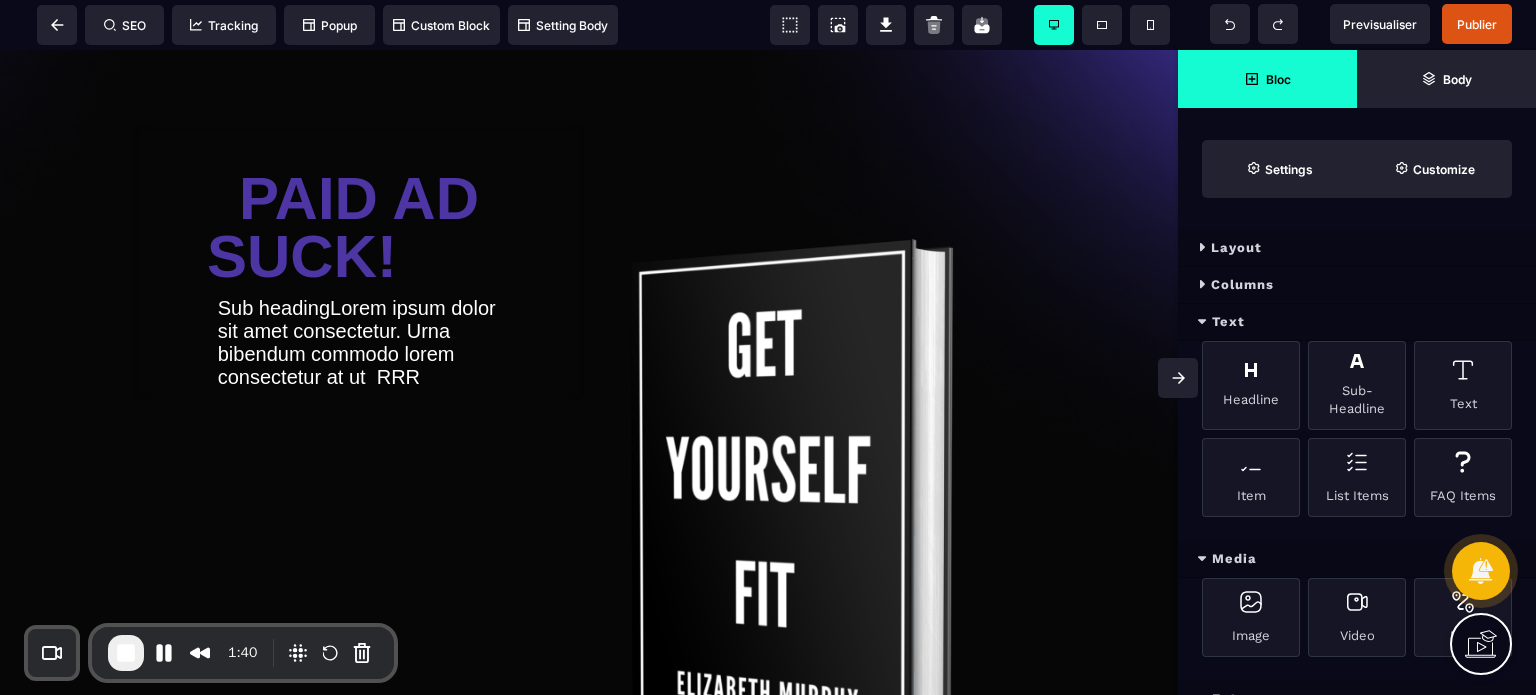 click on "Text" at bounding box center (1357, 322) 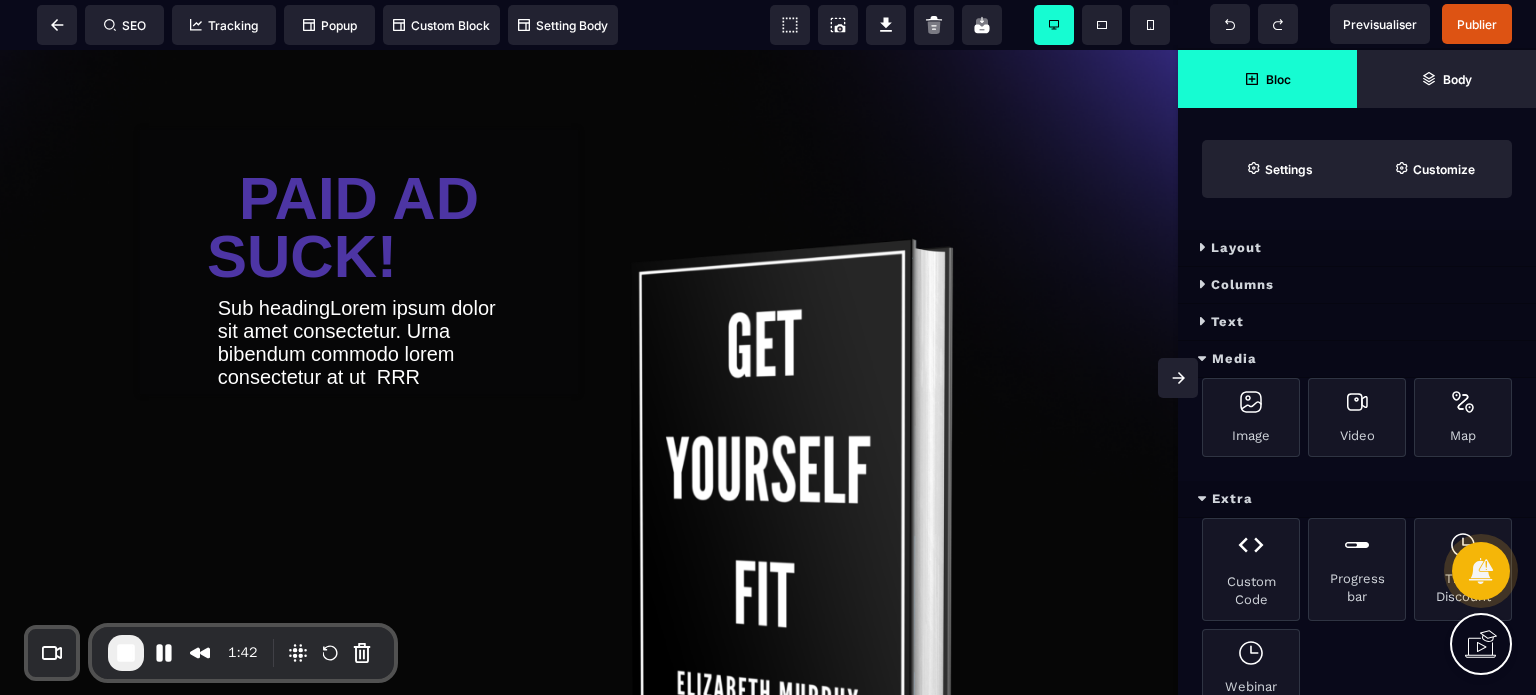 click on "Media" at bounding box center [1357, 359] 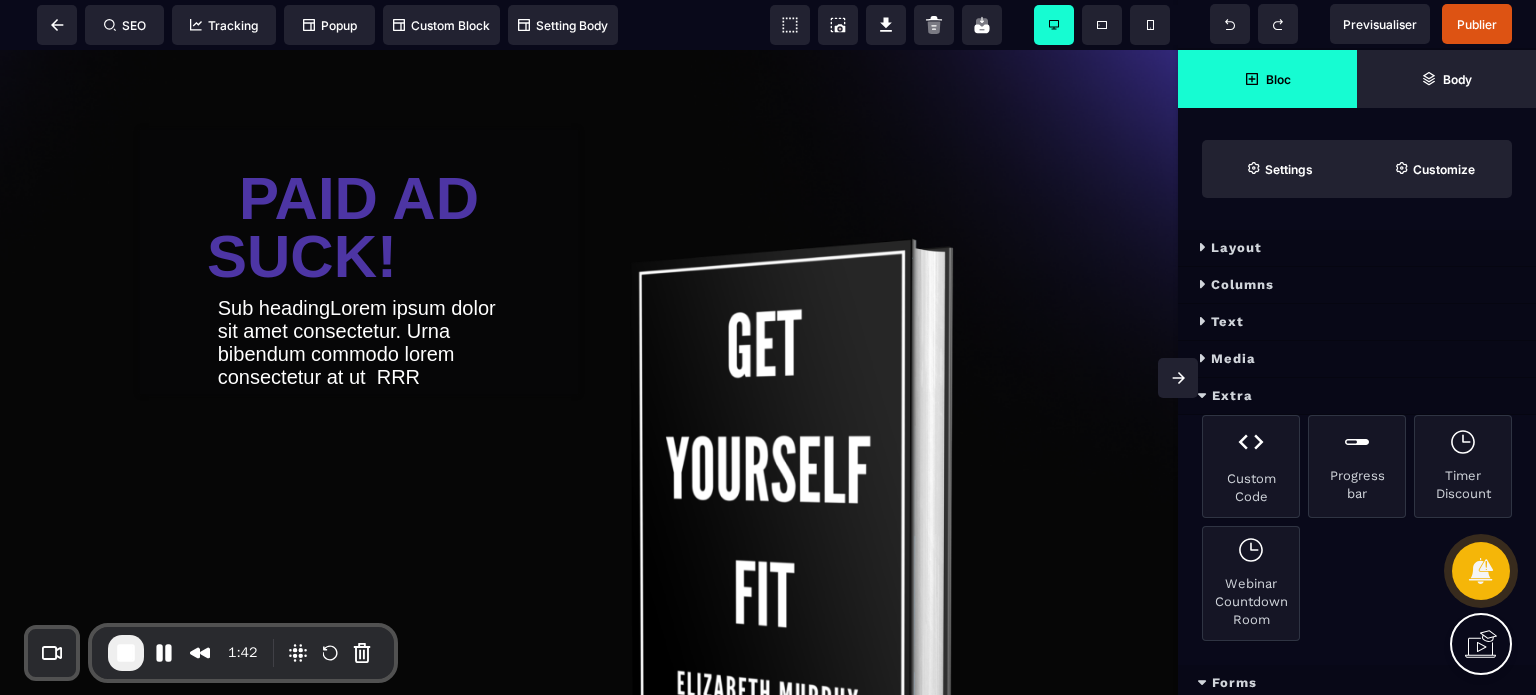 click on "Extra" at bounding box center (1357, 396) 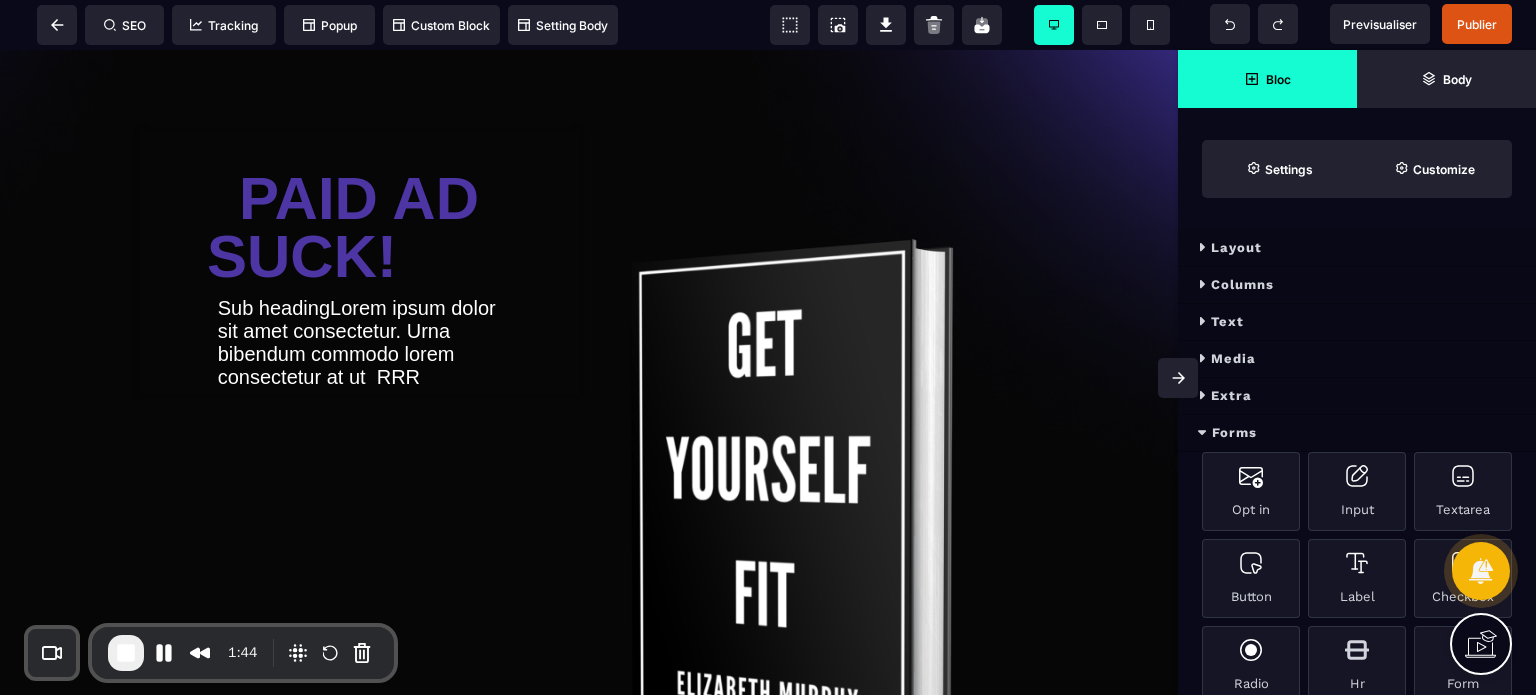 click on "Forms" at bounding box center (1357, 433) 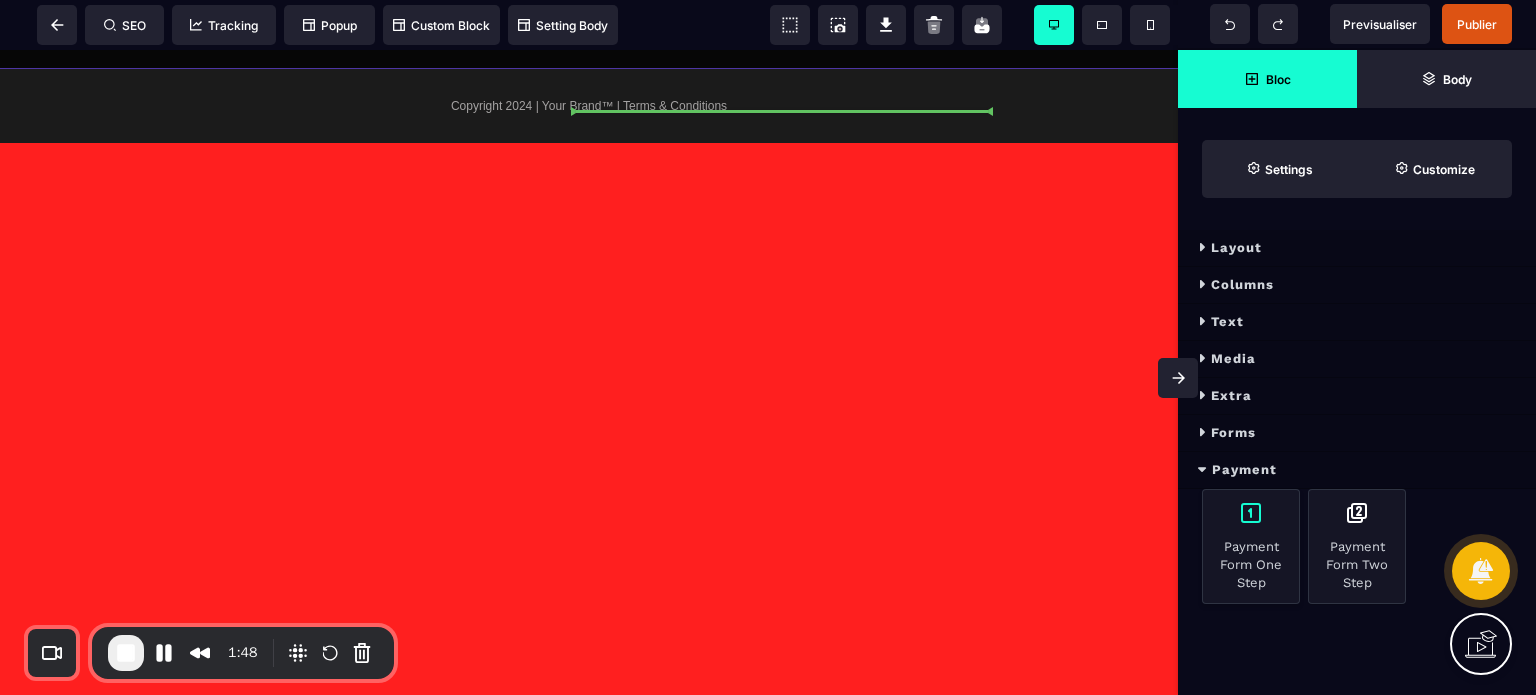 select on "**********" 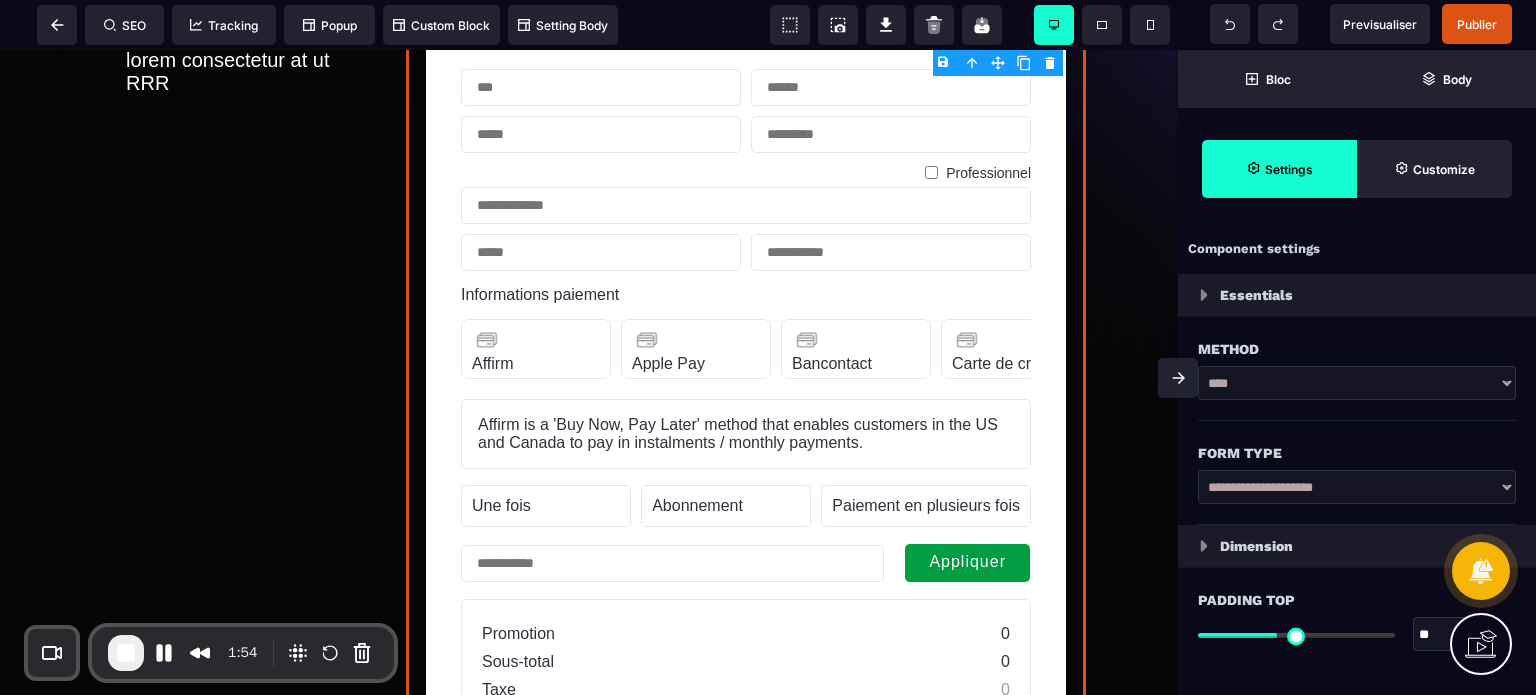 scroll, scrollTop: 548, scrollLeft: 0, axis: vertical 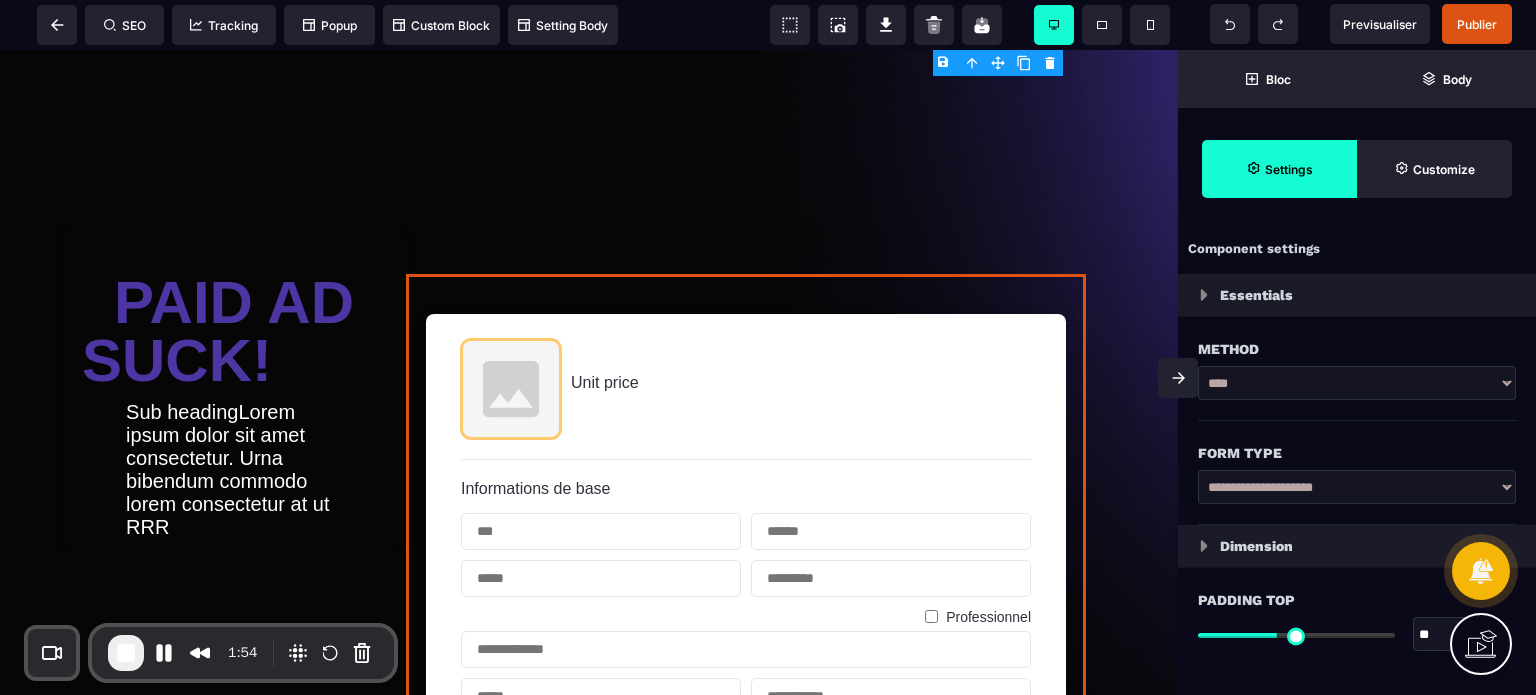 drag, startPoint x: 1169, startPoint y: 323, endPoint x: 1204, endPoint y: 200, distance: 127.88276 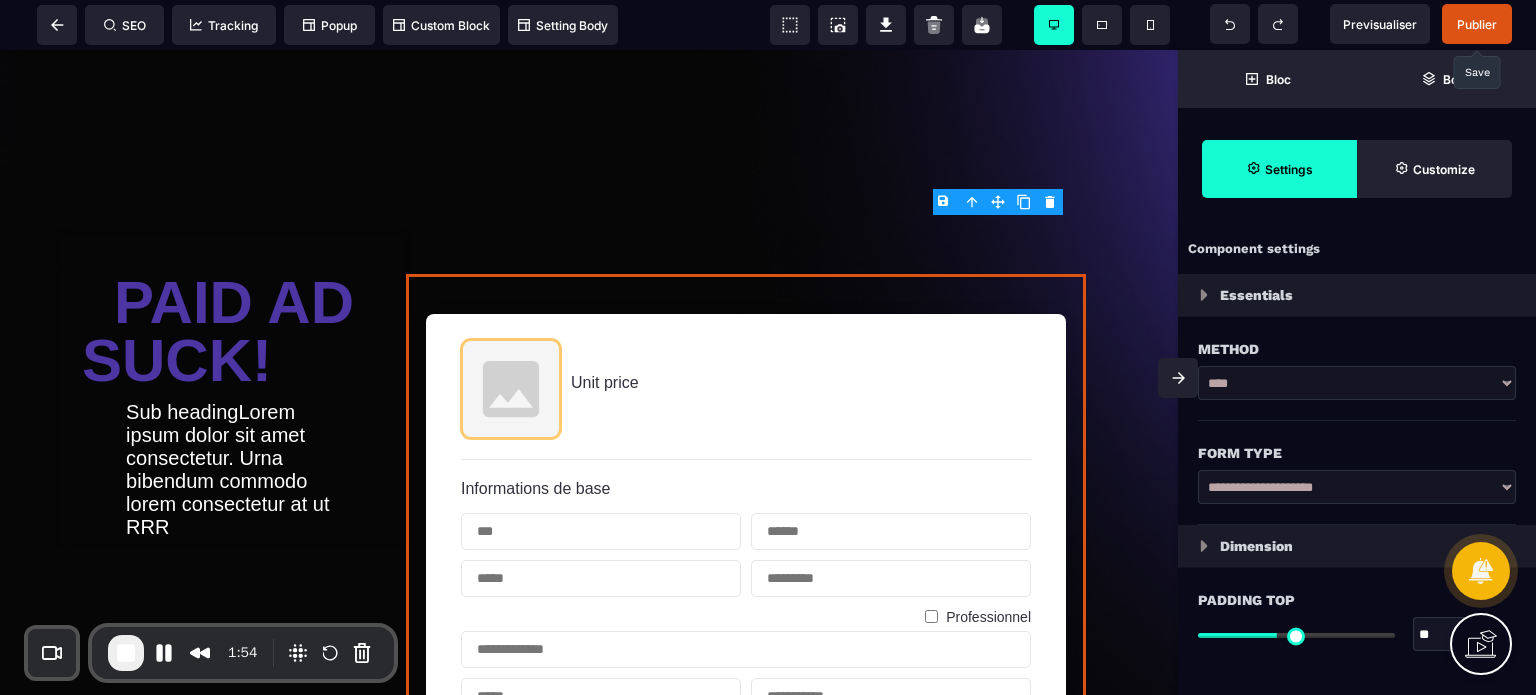 click on "Publier" at bounding box center [1477, 24] 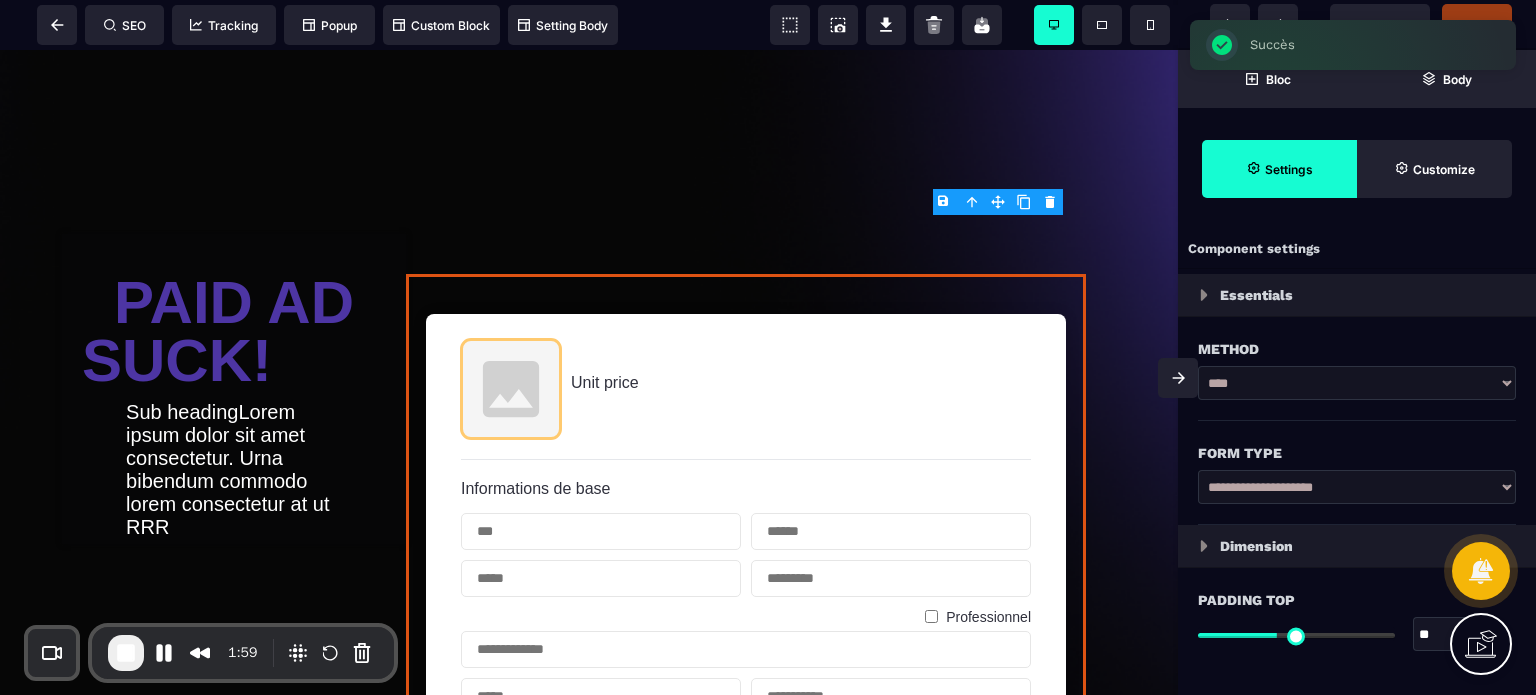 click 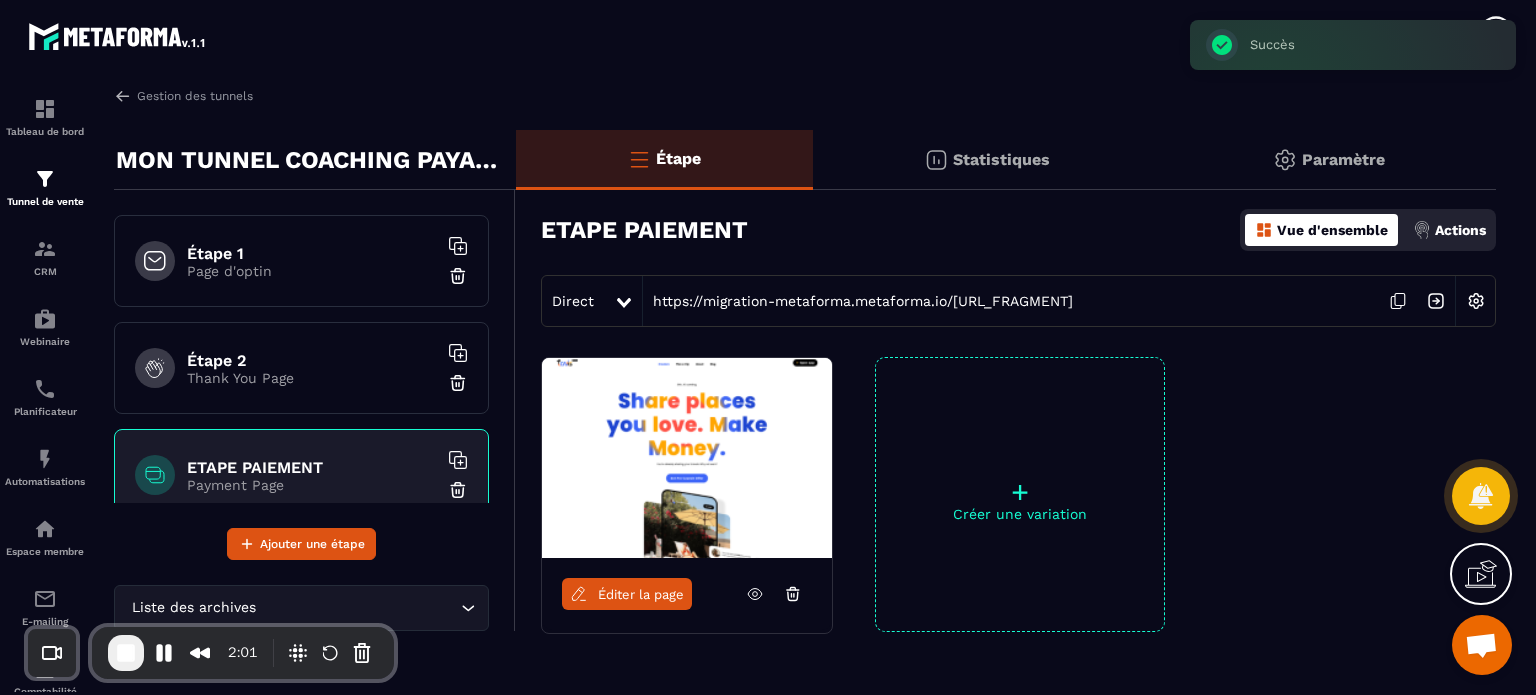 scroll, scrollTop: 32, scrollLeft: 0, axis: vertical 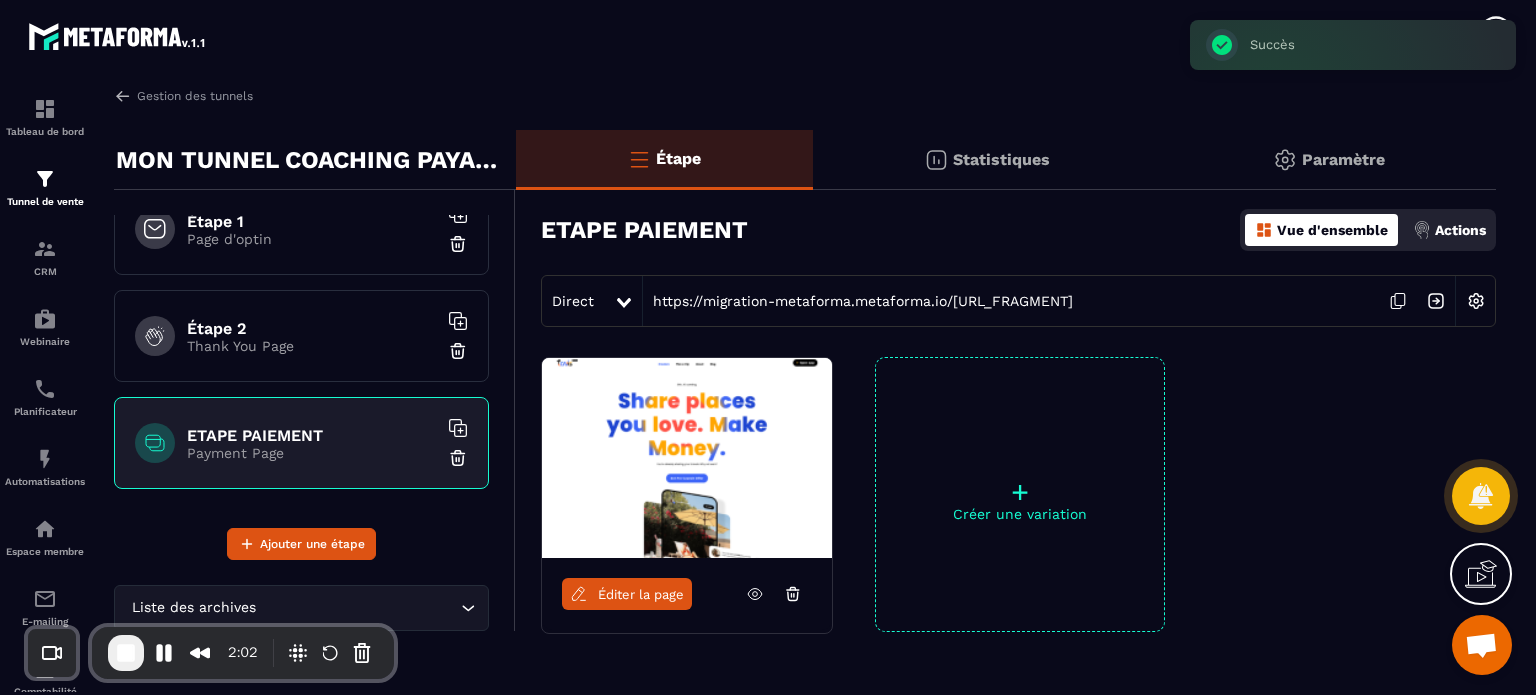 click on "Thank You Page" at bounding box center (312, 346) 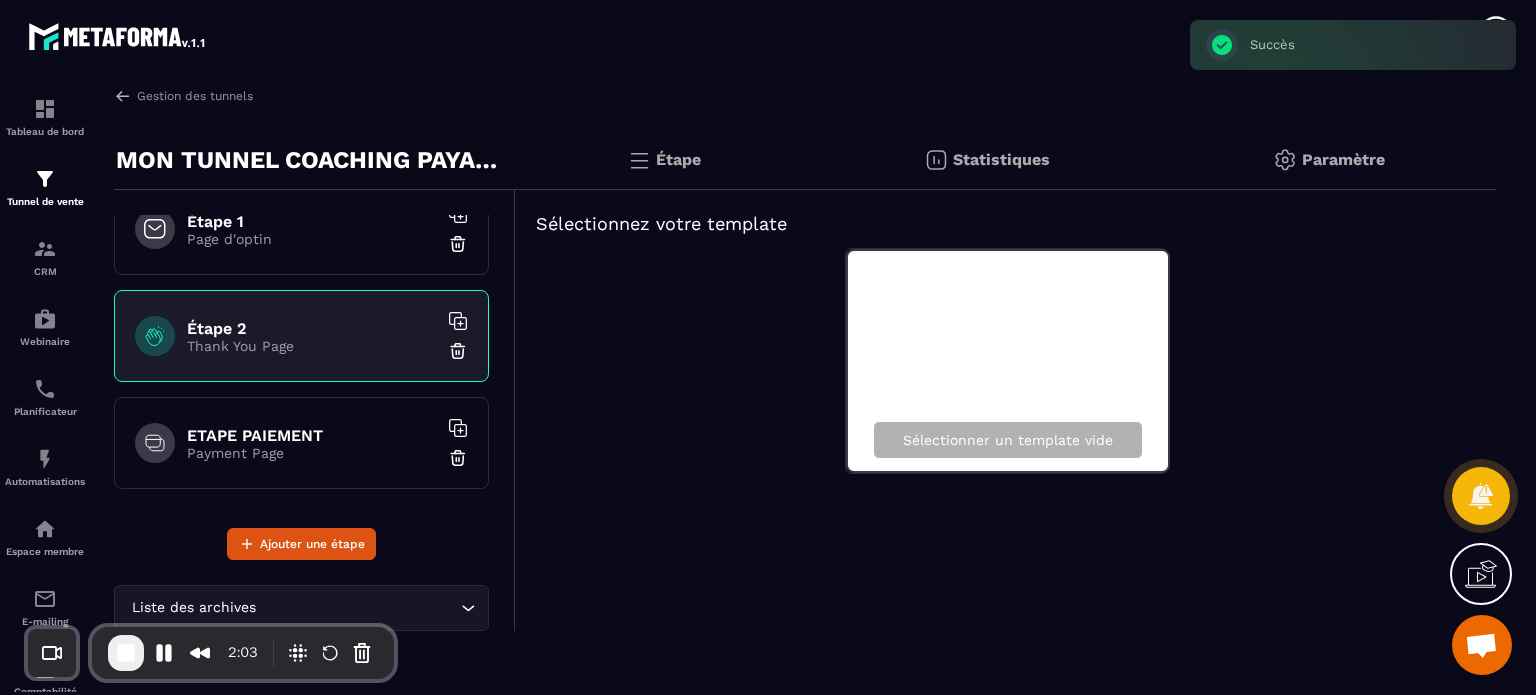 type 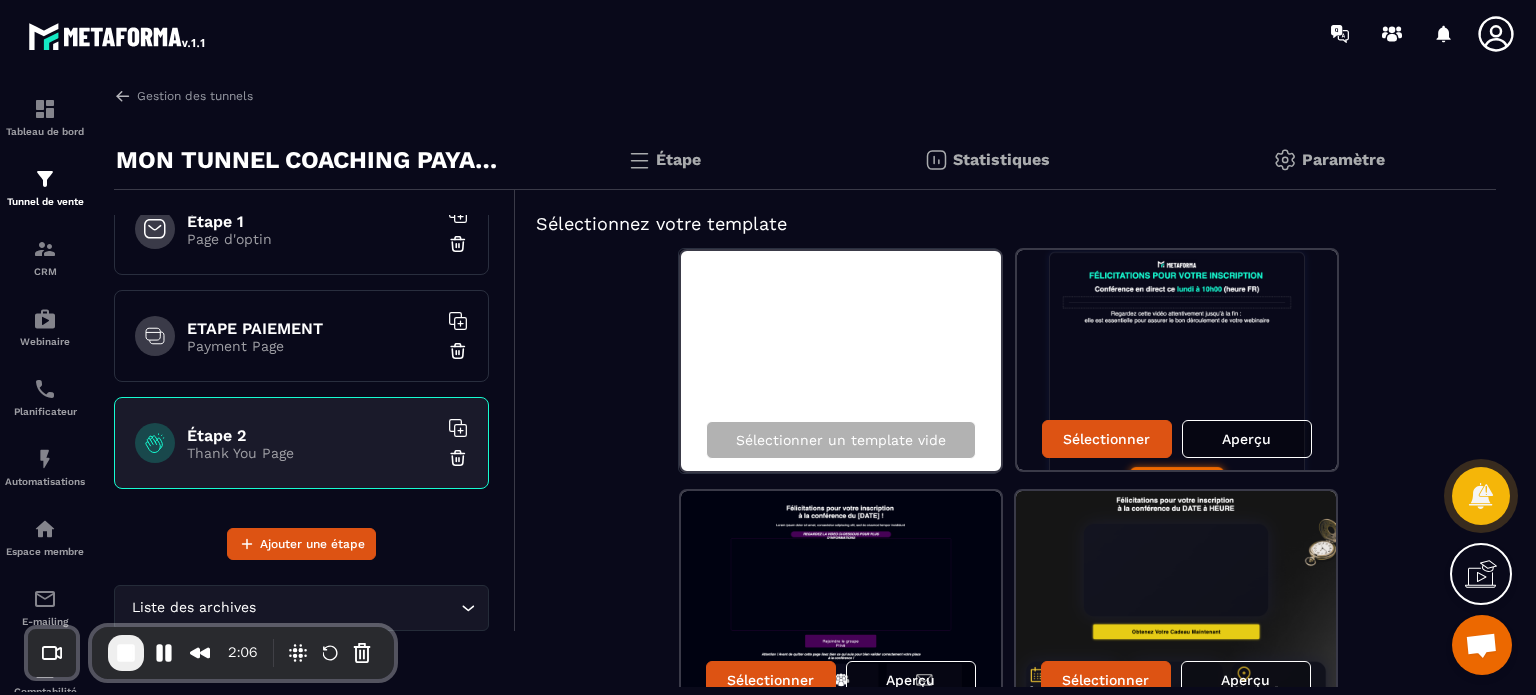click 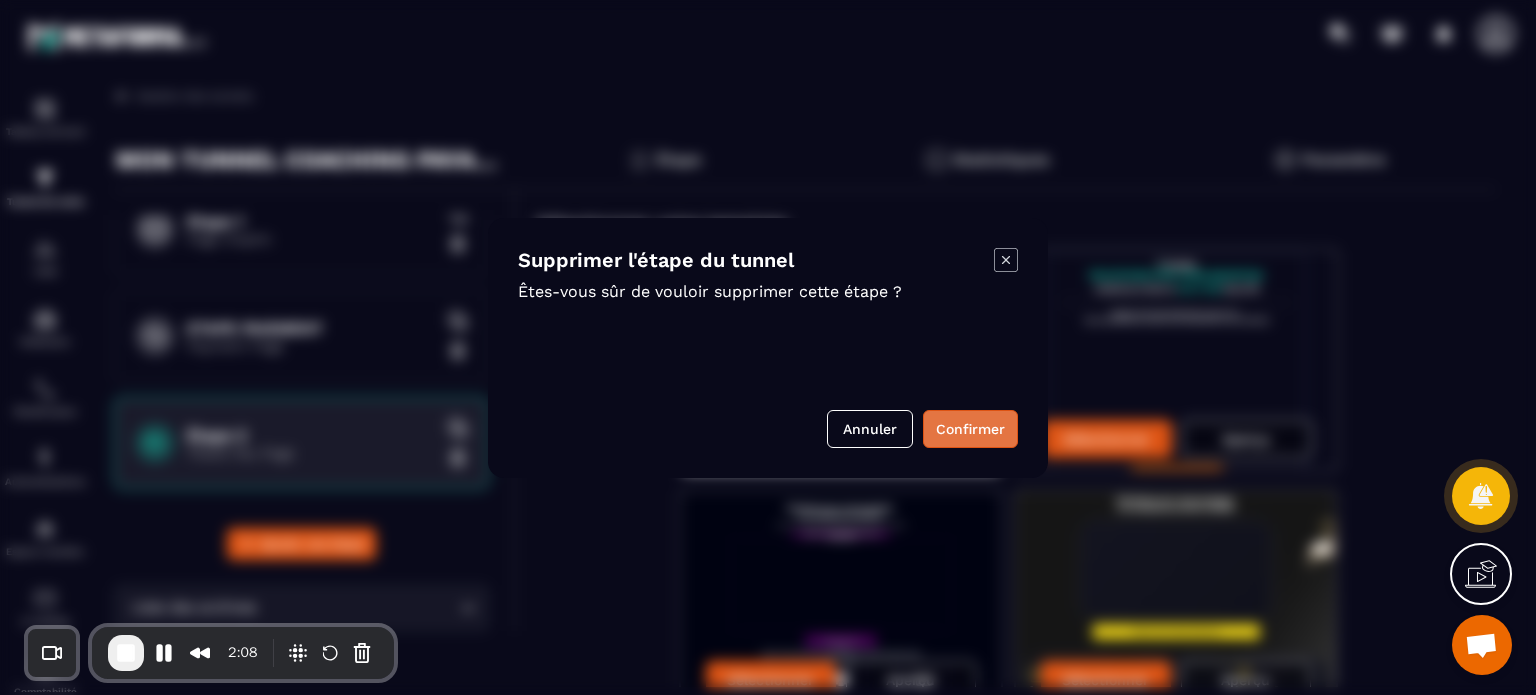 click on "Confirmer" at bounding box center [970, 429] 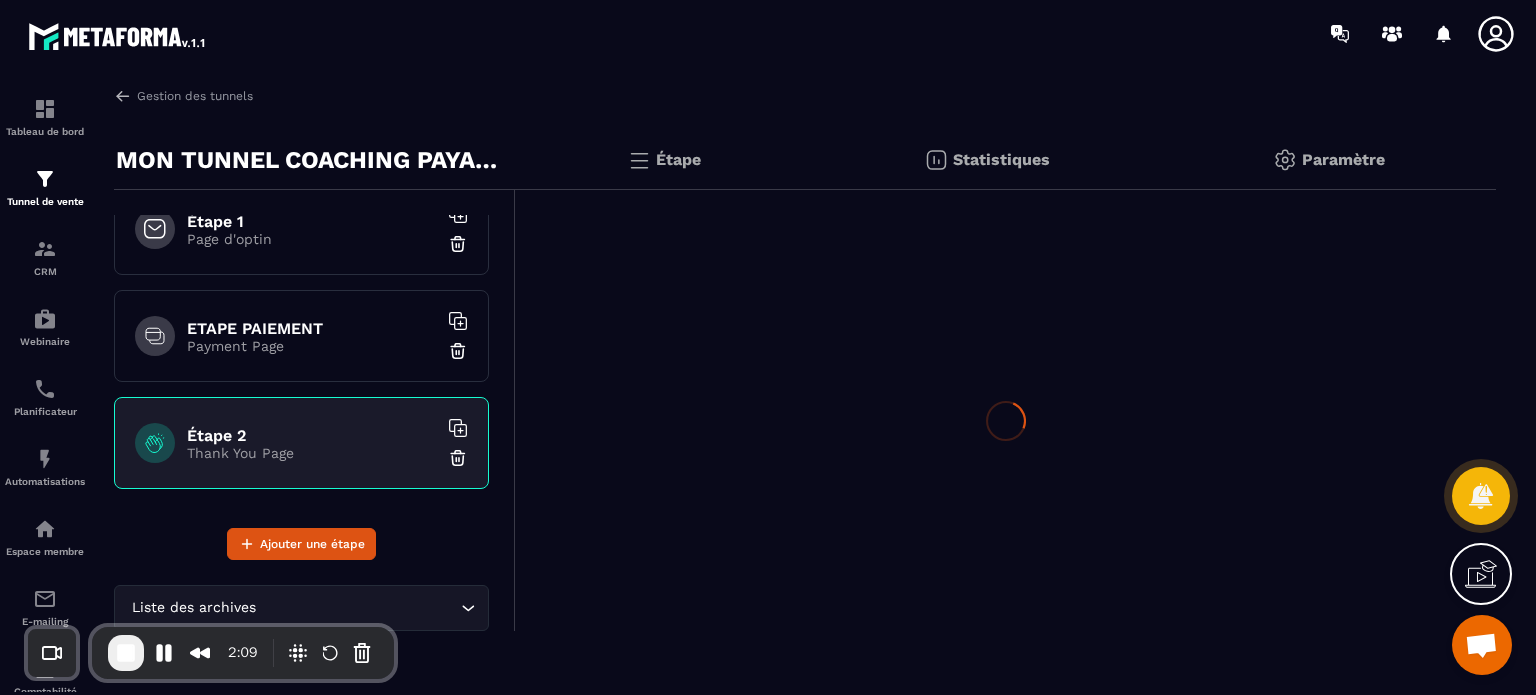 scroll, scrollTop: 0, scrollLeft: 0, axis: both 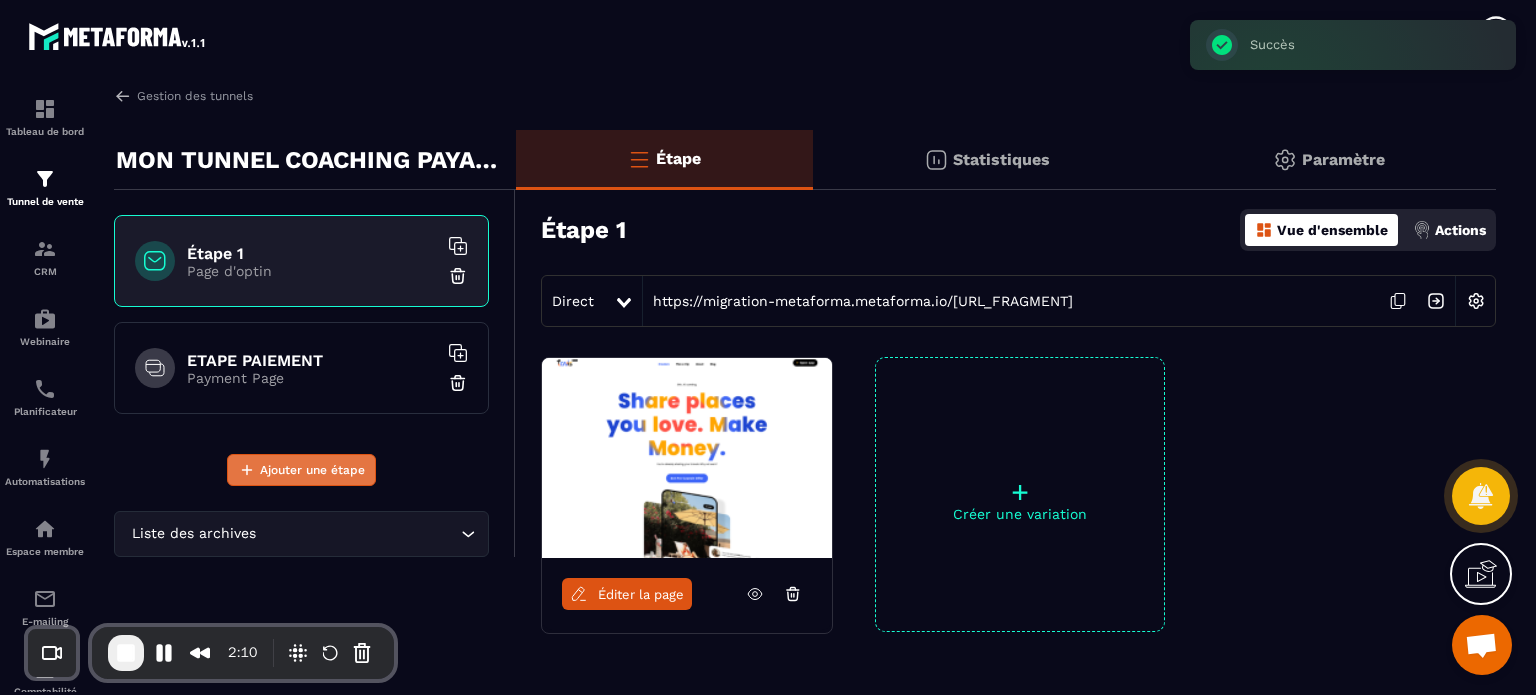 click on "Ajouter une étape" at bounding box center (312, 470) 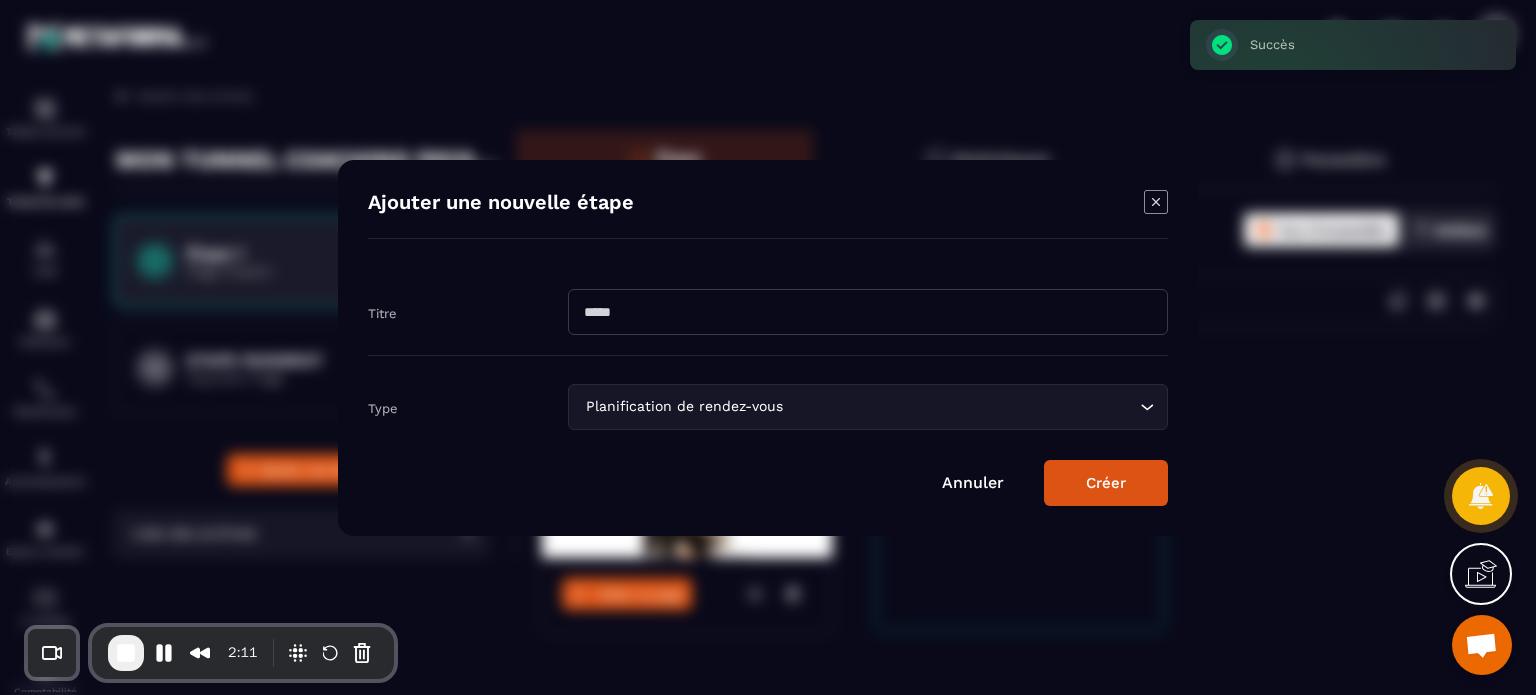 click at bounding box center (868, 312) 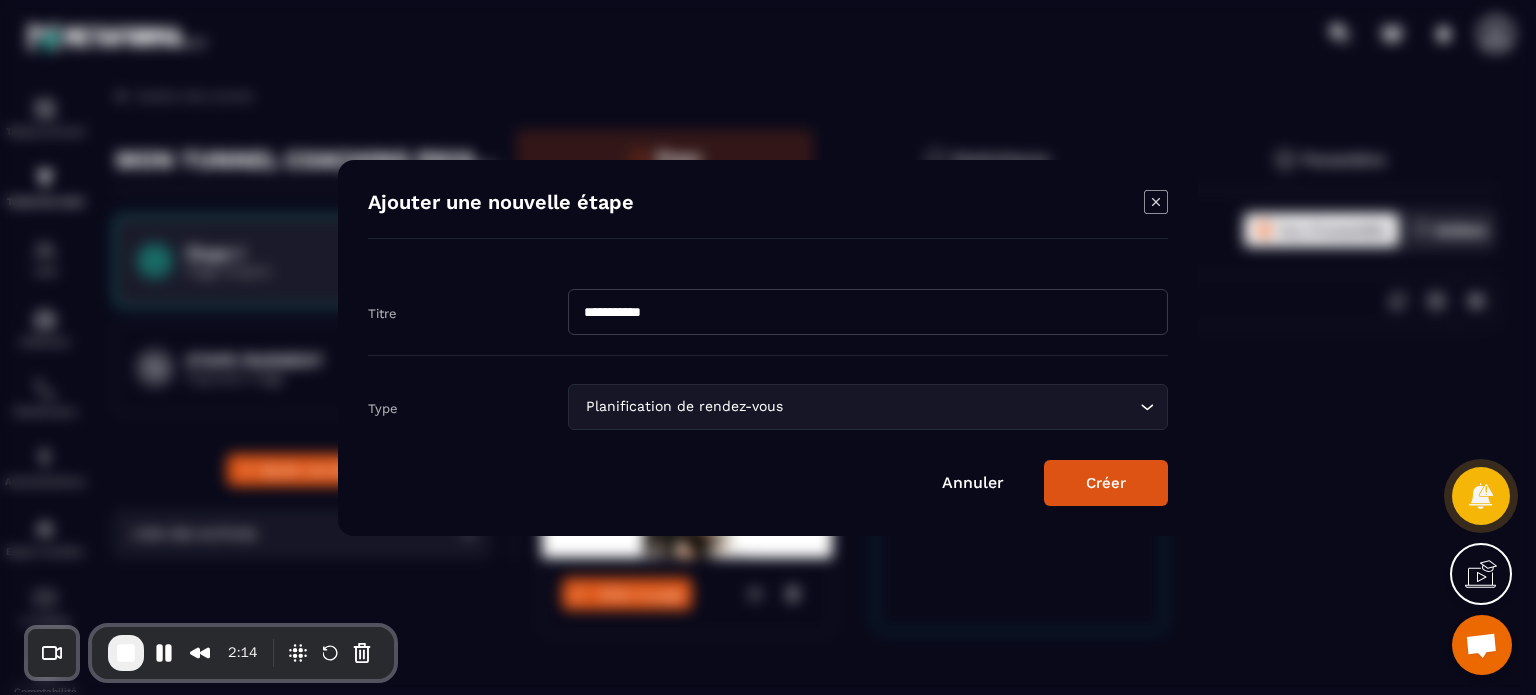type on "**********" 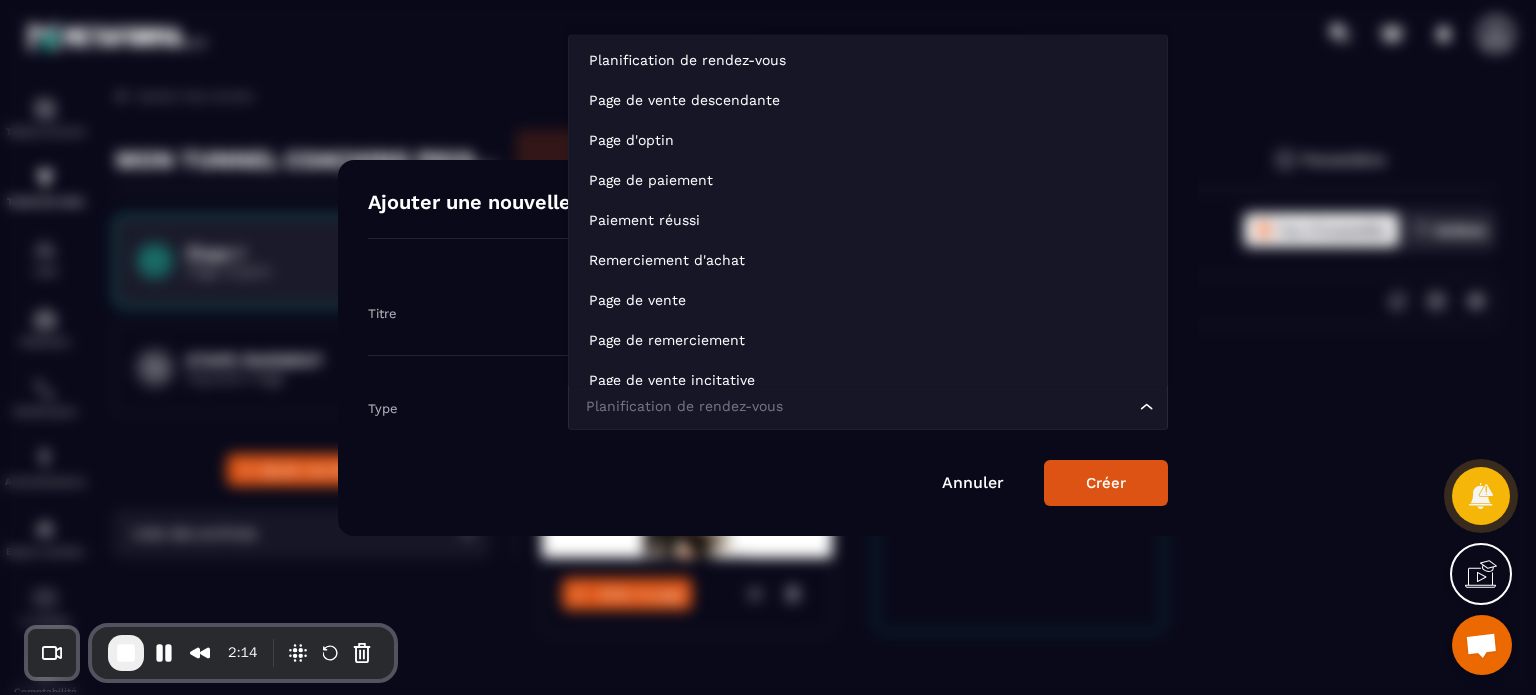 click on "Planification de rendez-vous" at bounding box center (858, 407) 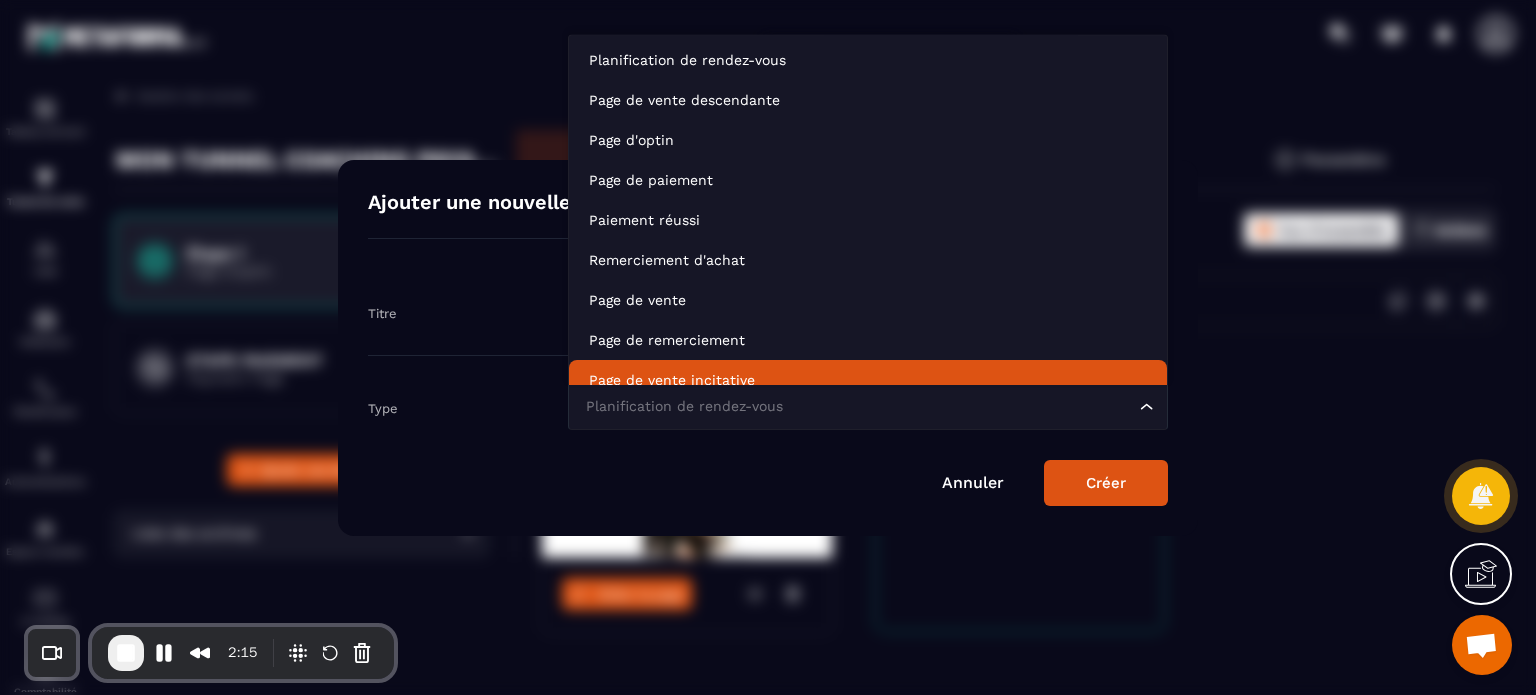 scroll, scrollTop: 15, scrollLeft: 0, axis: vertical 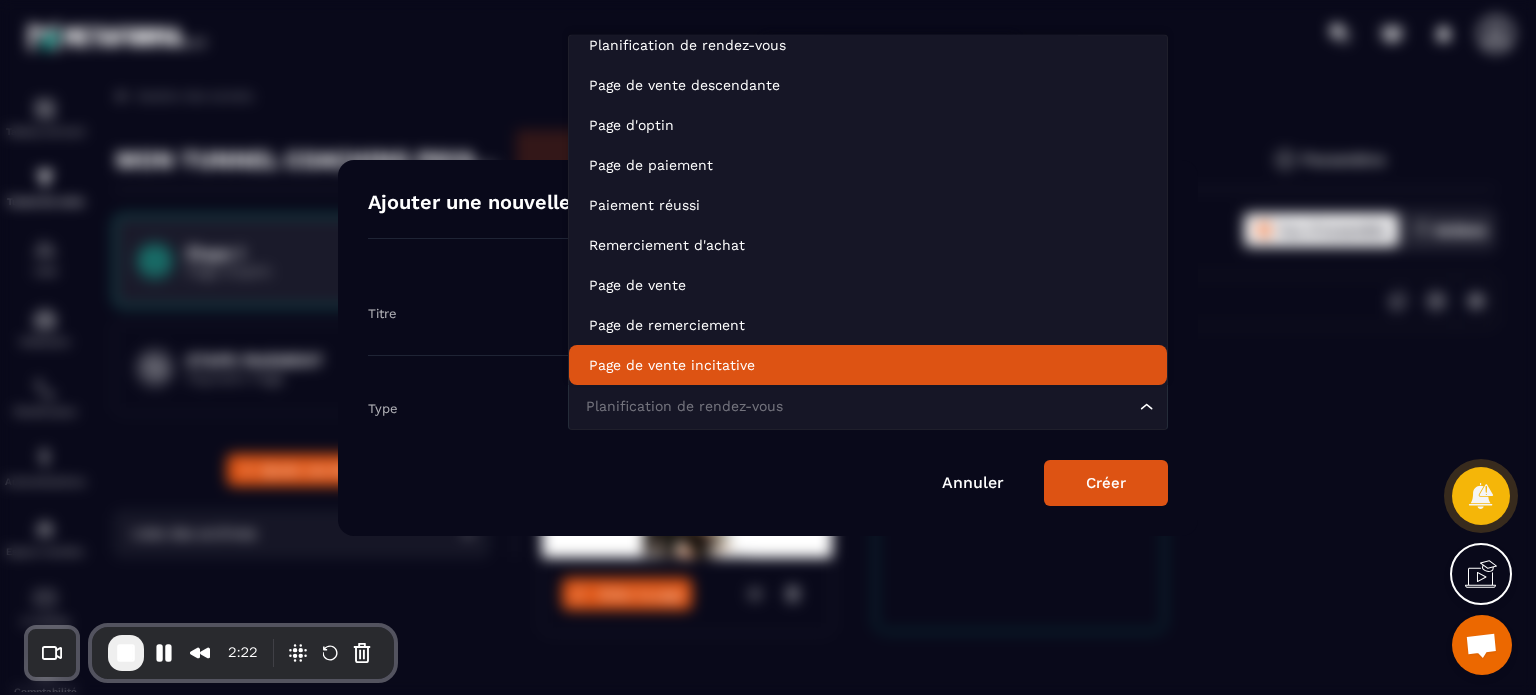 click on "Annuler Créer" at bounding box center [768, 483] 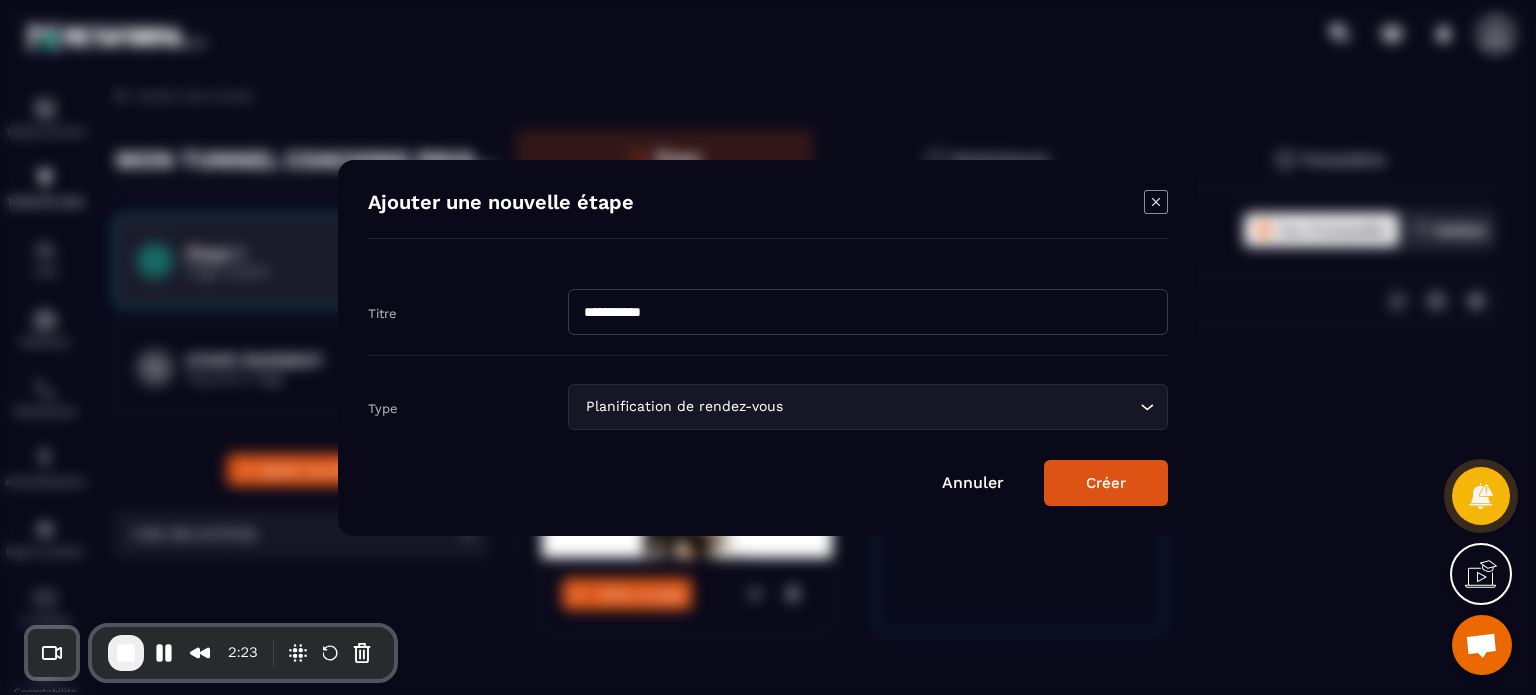 click on "Créer" at bounding box center [1106, 483] 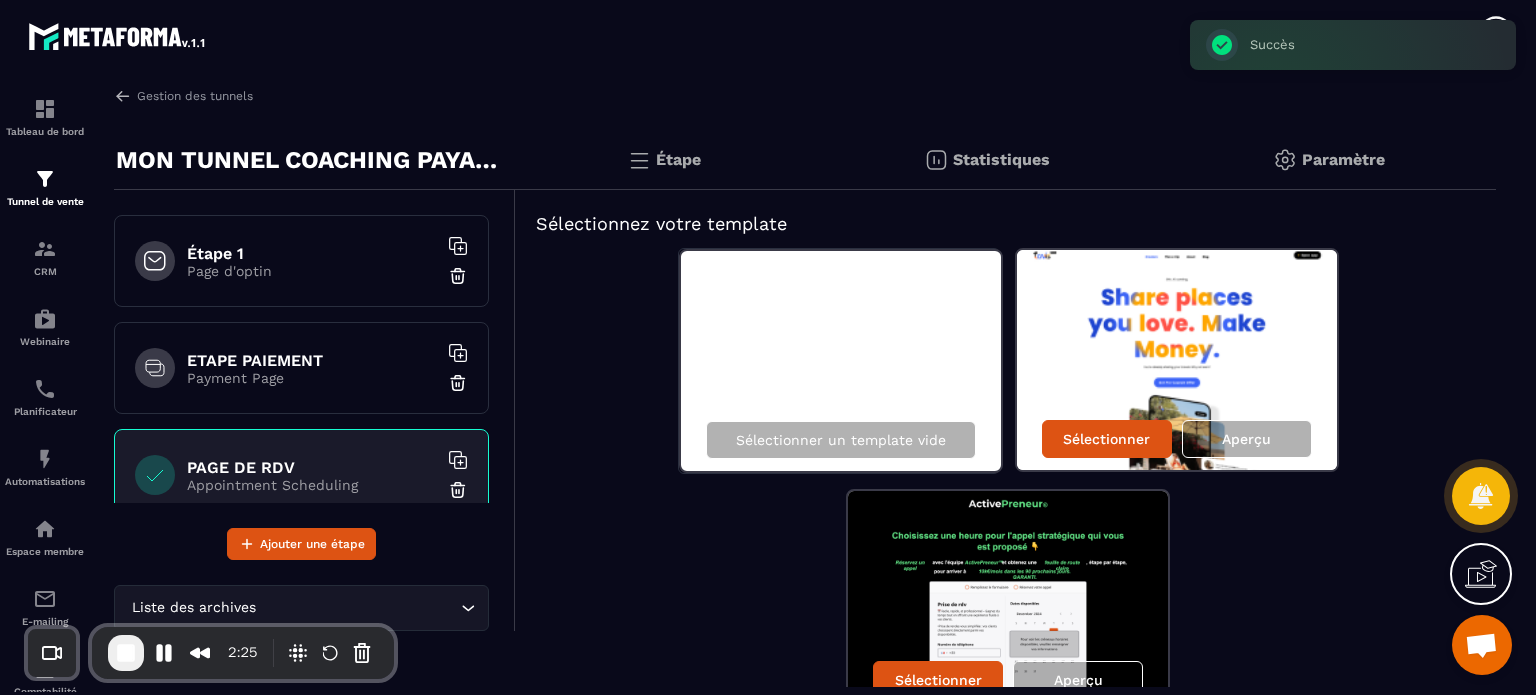 click on "Sélectionner un template vide Sélectionner Aperçu Sélectionner Aperçu" at bounding box center [1006, 480] 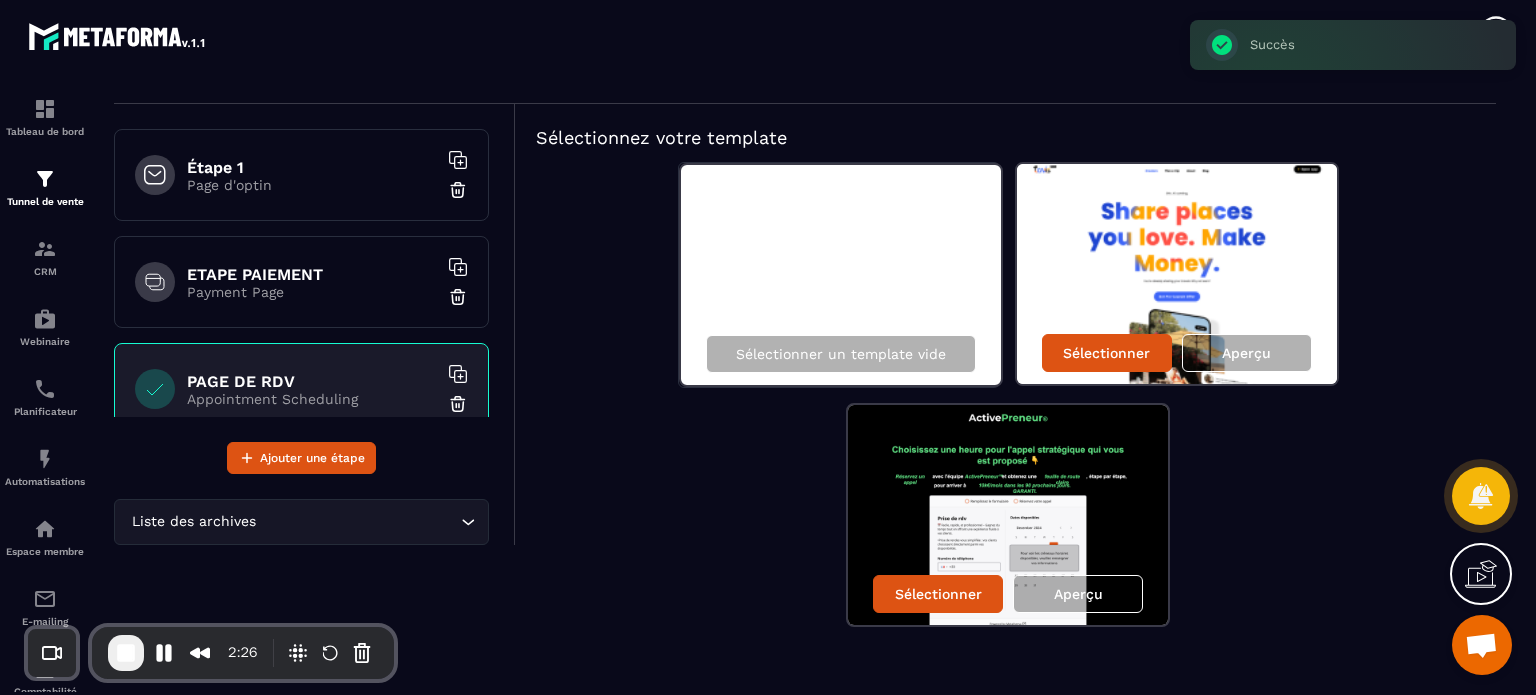 scroll, scrollTop: 104, scrollLeft: 0, axis: vertical 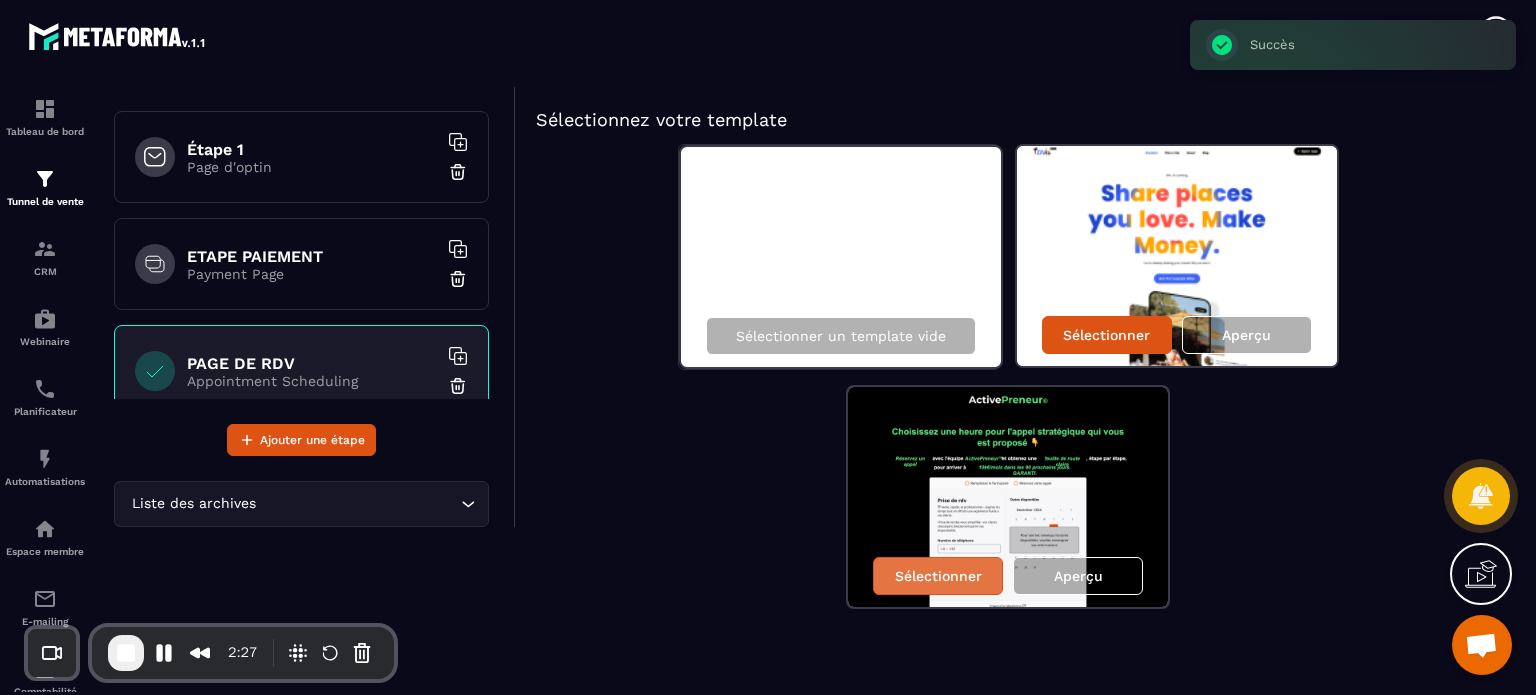 click on "Sélectionner" at bounding box center [938, 576] 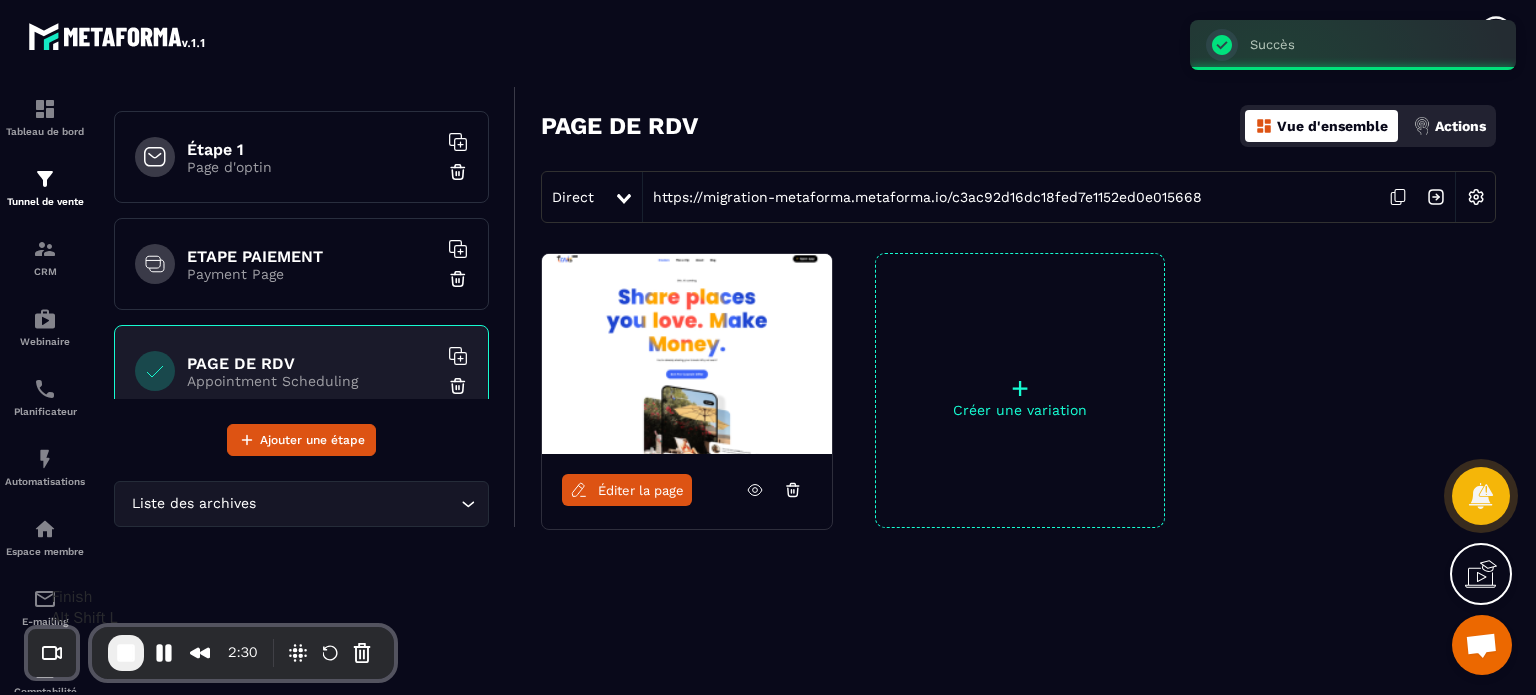 click at bounding box center [126, 653] 